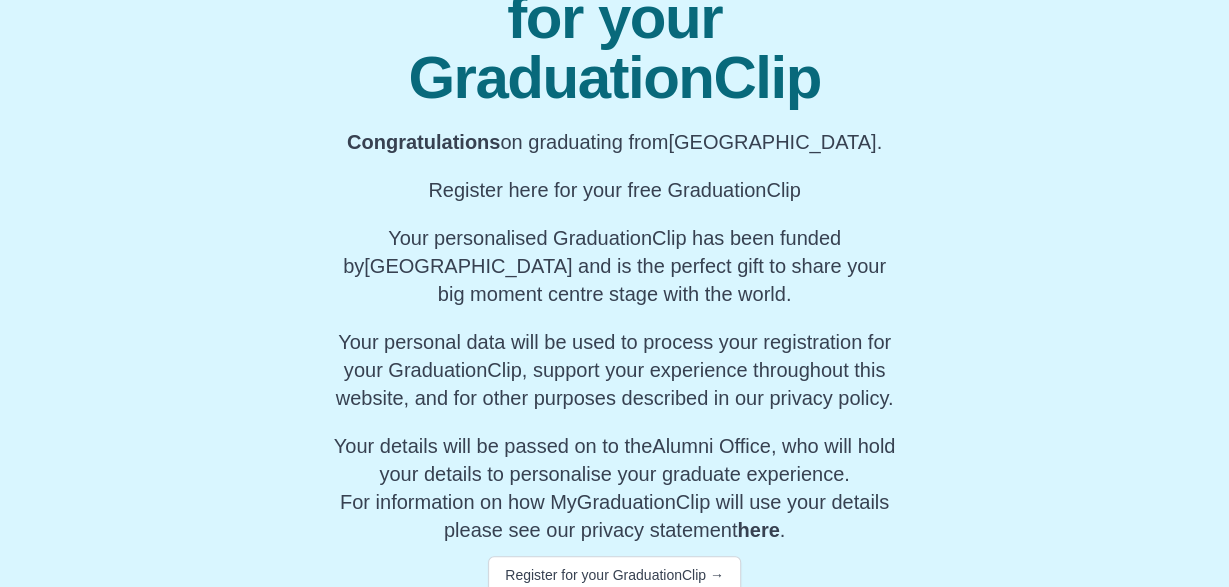 scroll, scrollTop: 256, scrollLeft: 0, axis: vertical 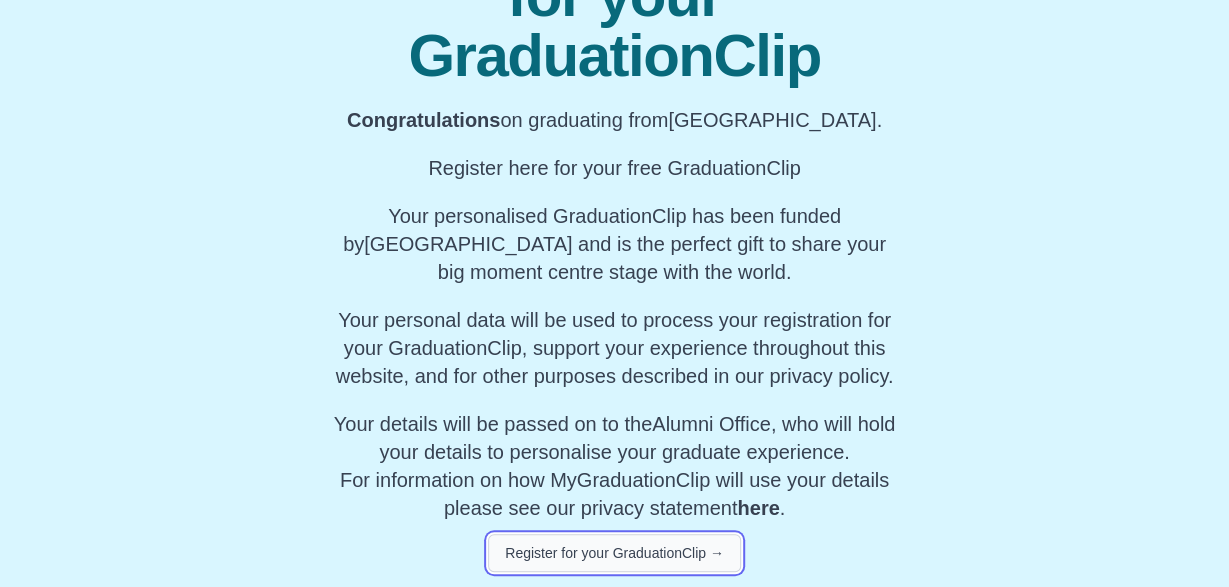 click on "Register for your GraduationClip →" at bounding box center [614, 553] 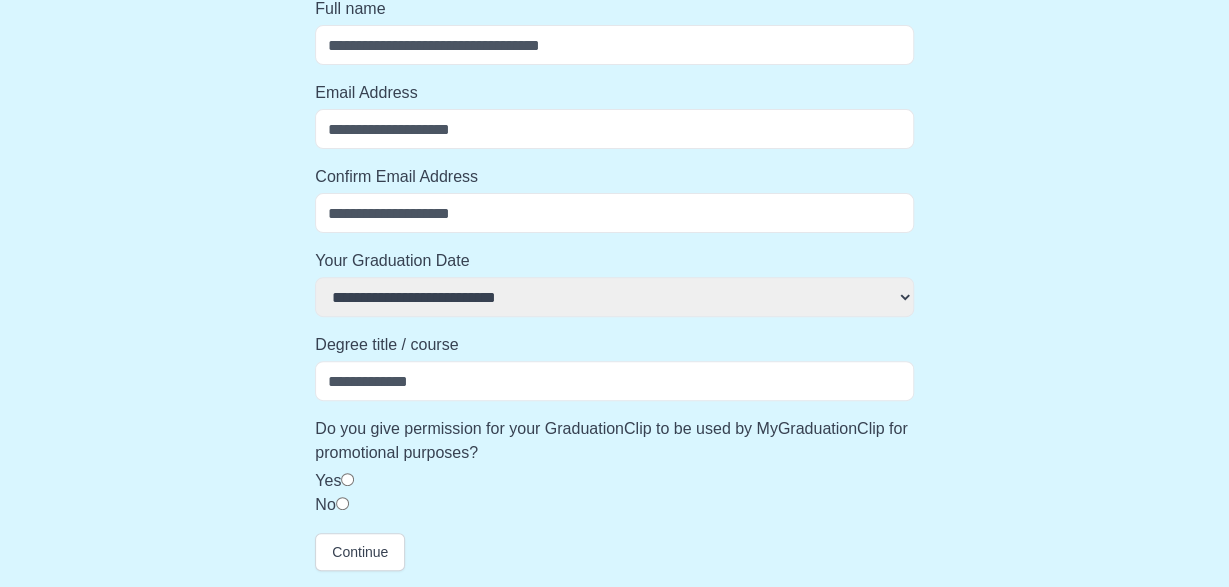 select 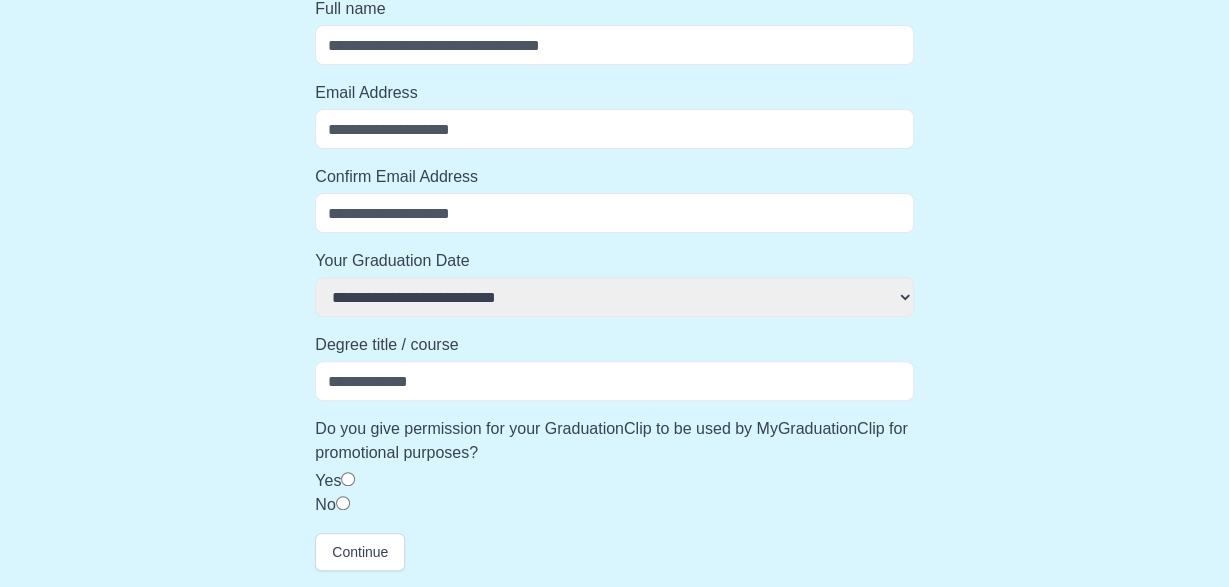 scroll, scrollTop: 196, scrollLeft: 0, axis: vertical 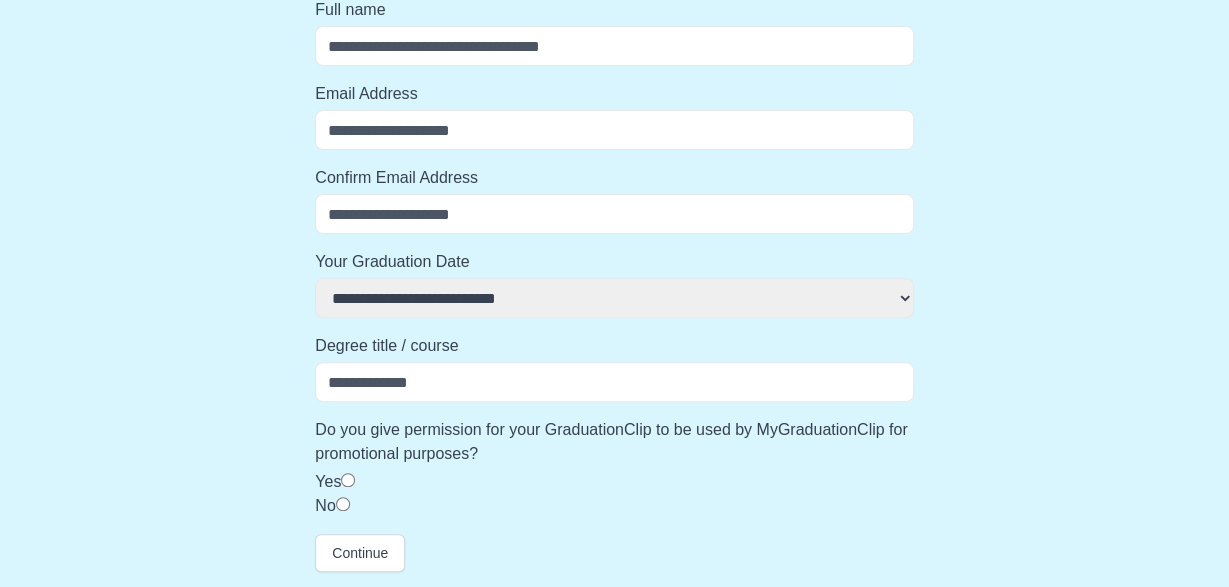 click on "Full name" at bounding box center (614, 46) 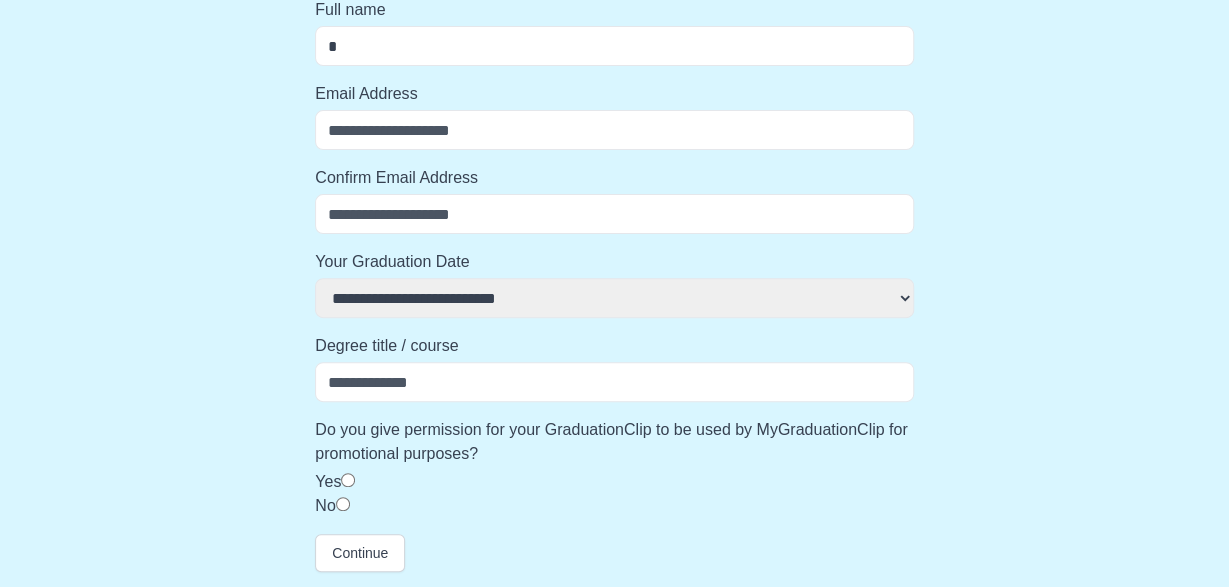 select 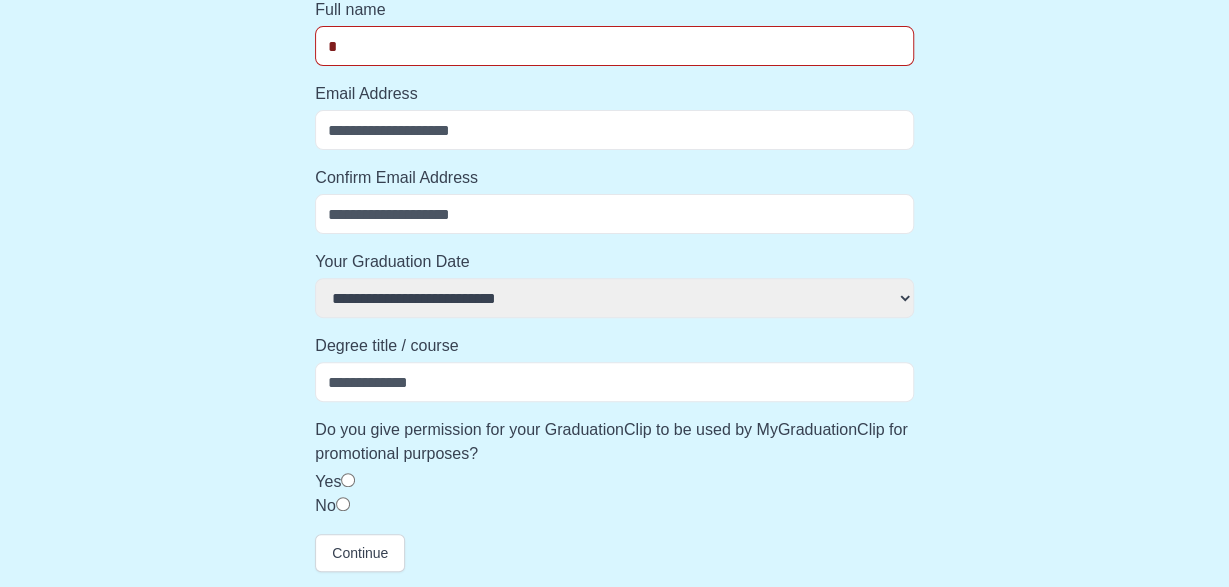 type on "**" 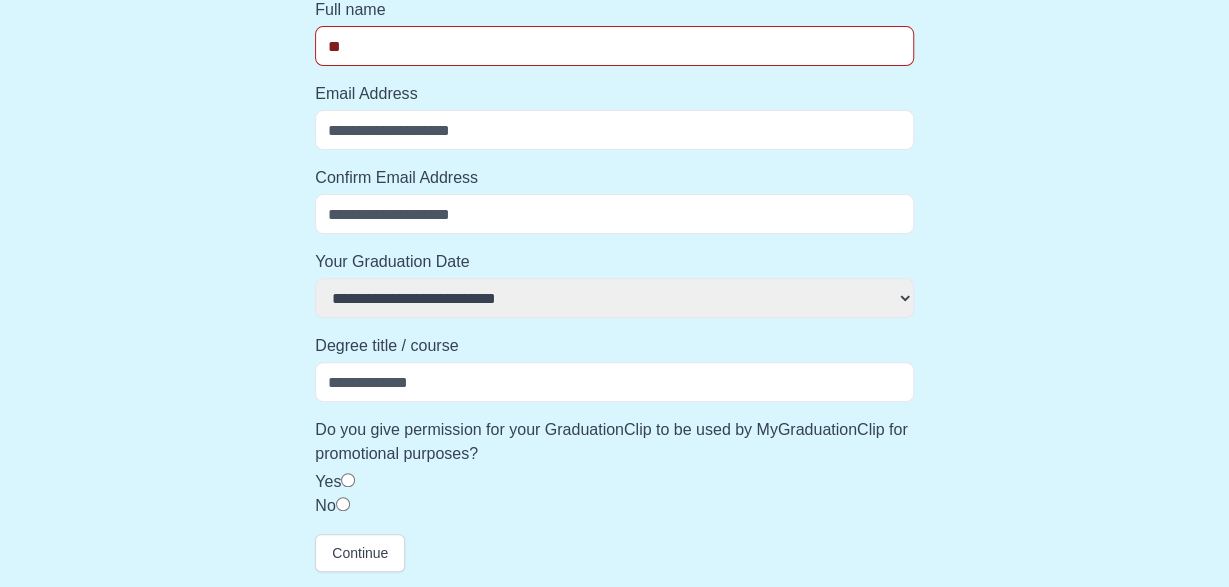 select 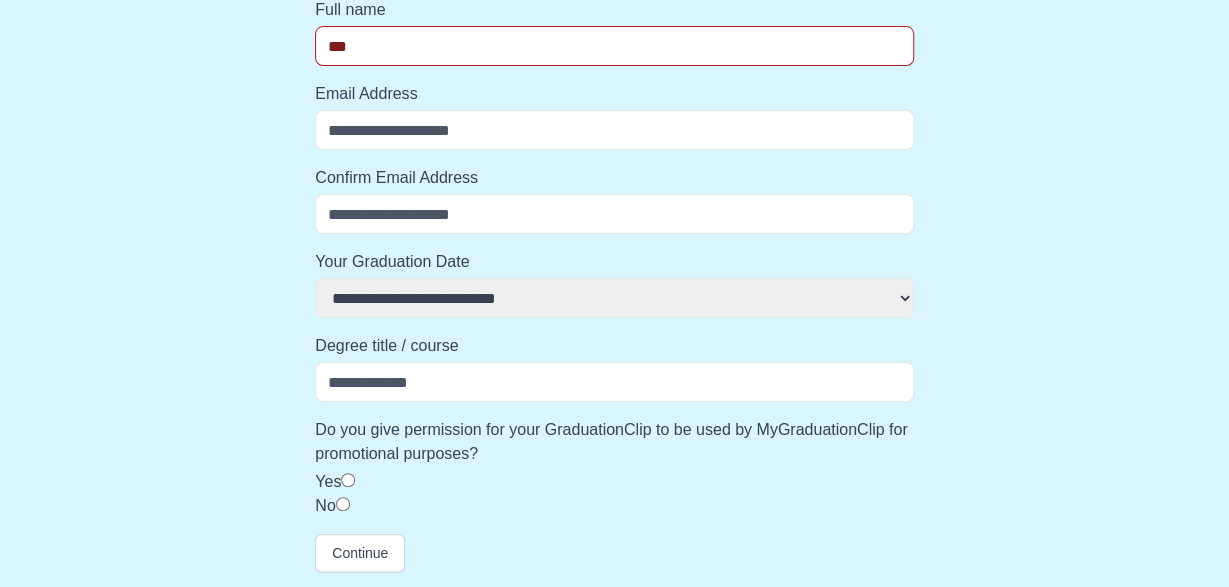 select 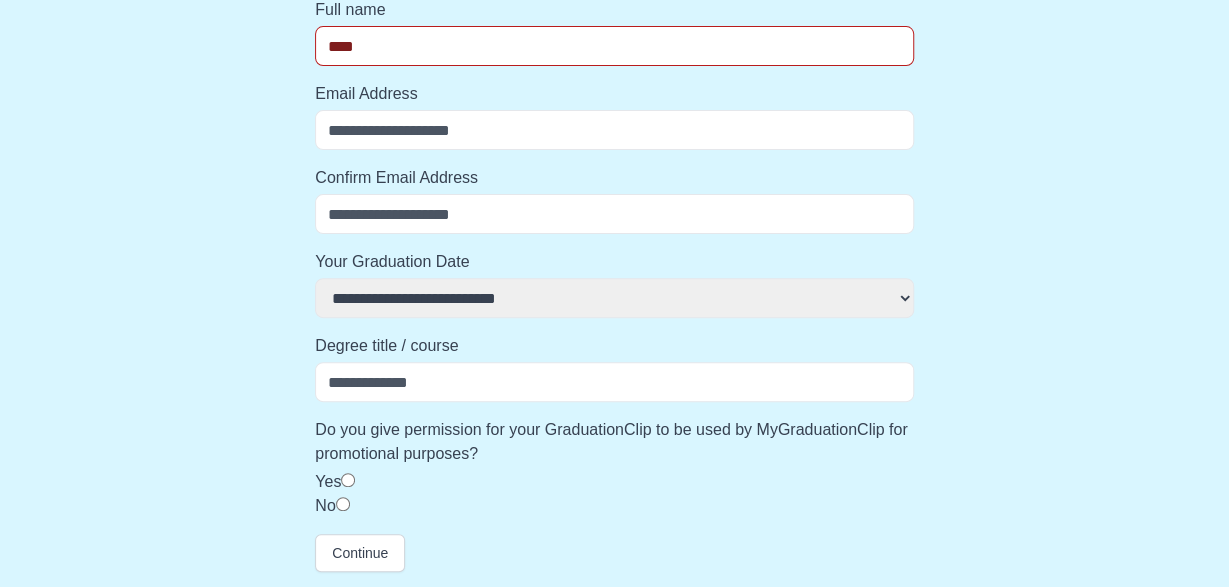 select 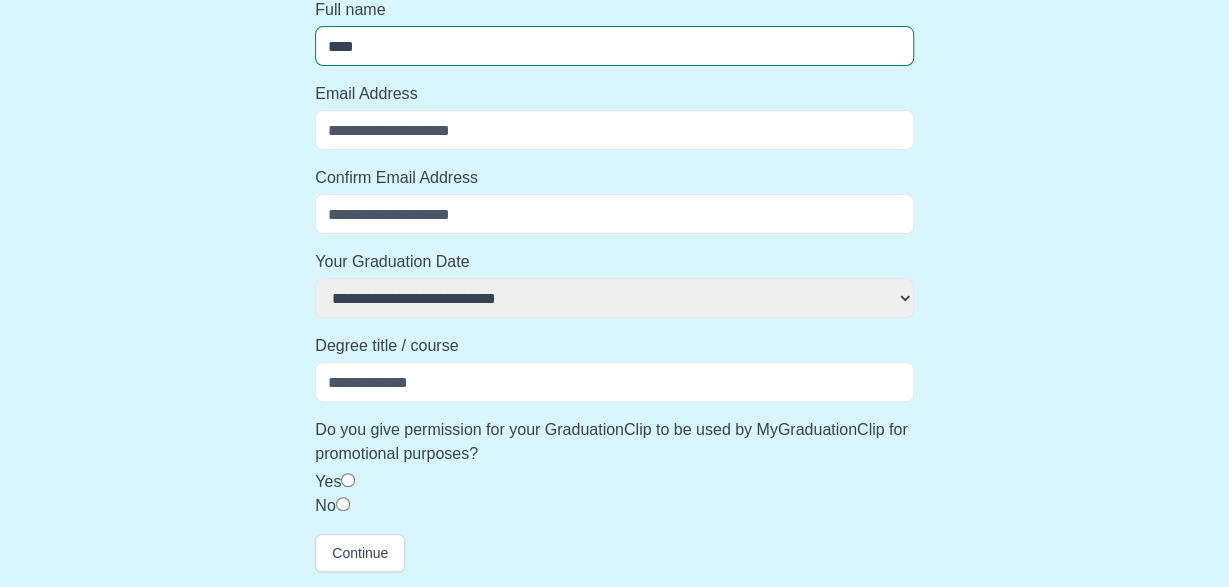 type on "*****" 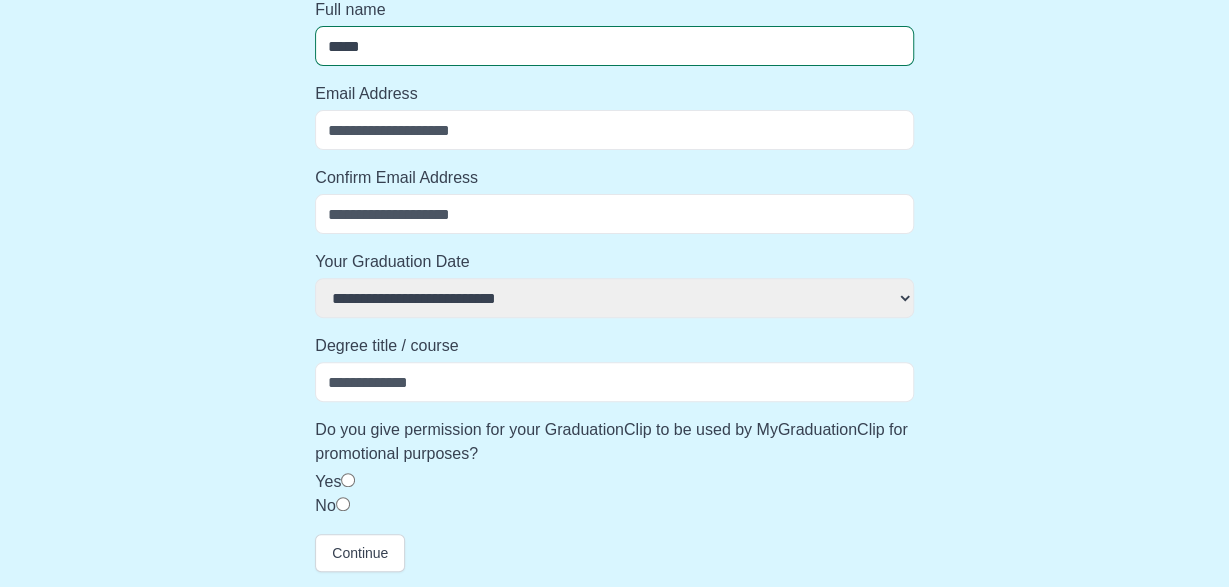 select 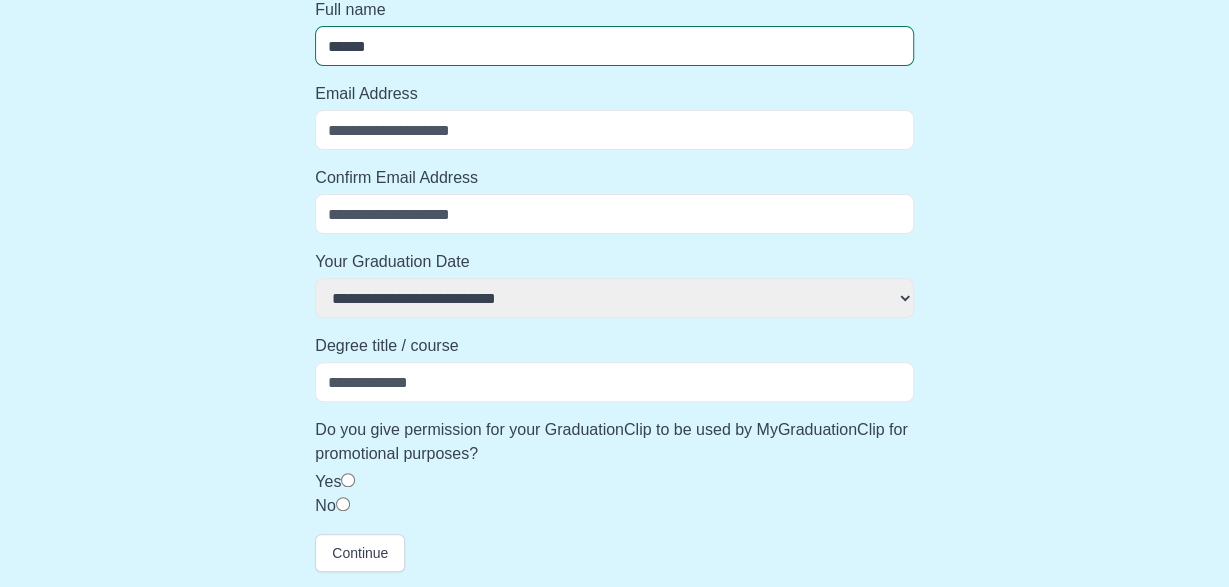 select 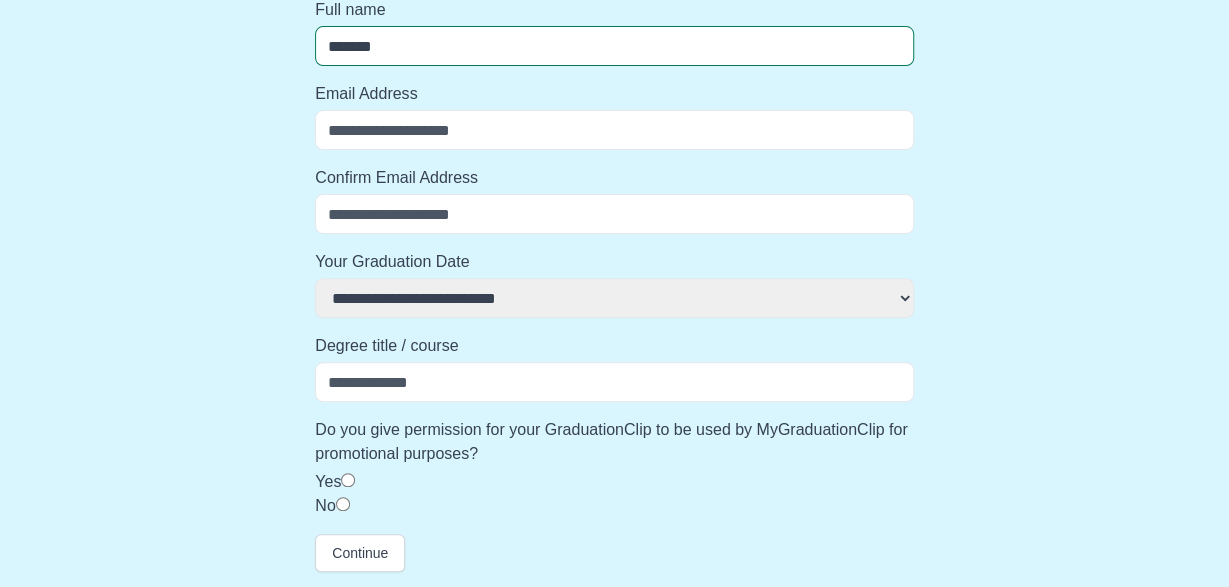 select 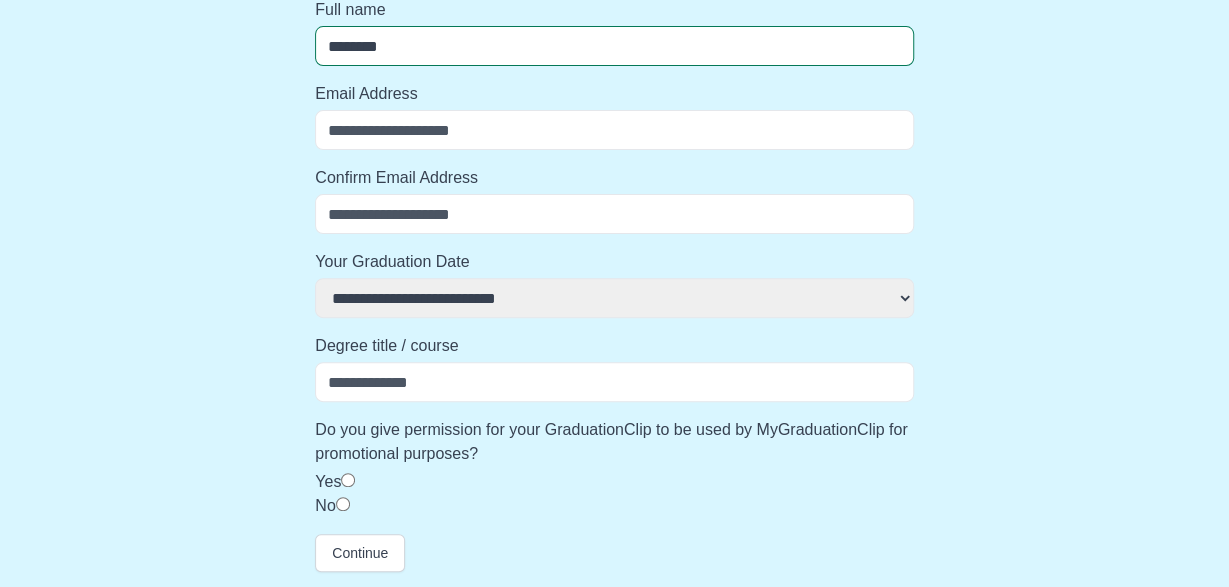 select 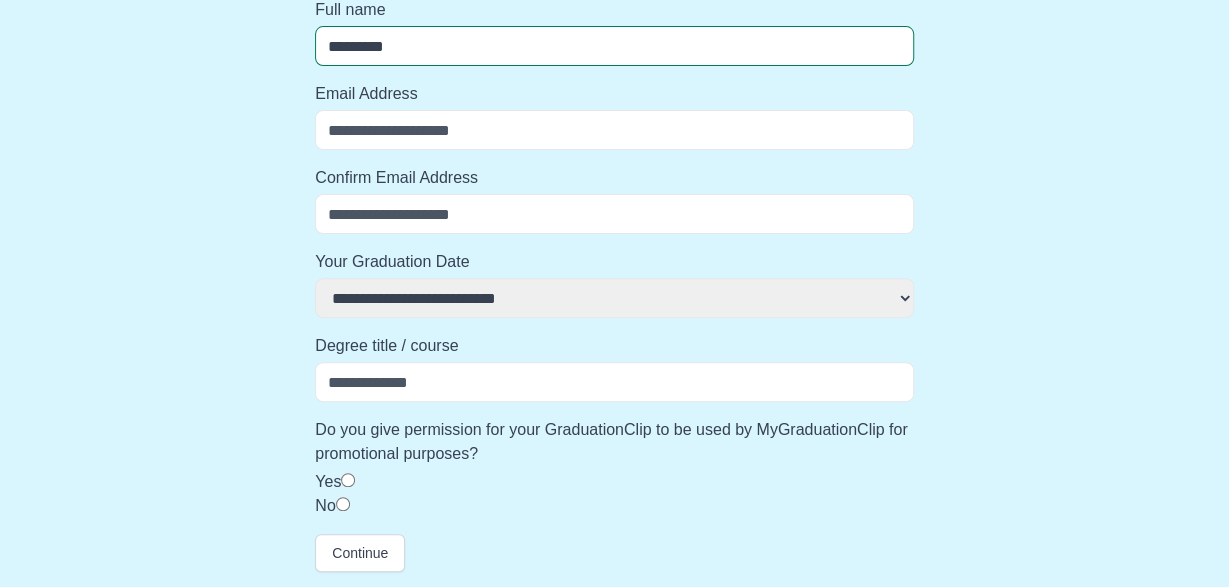 select 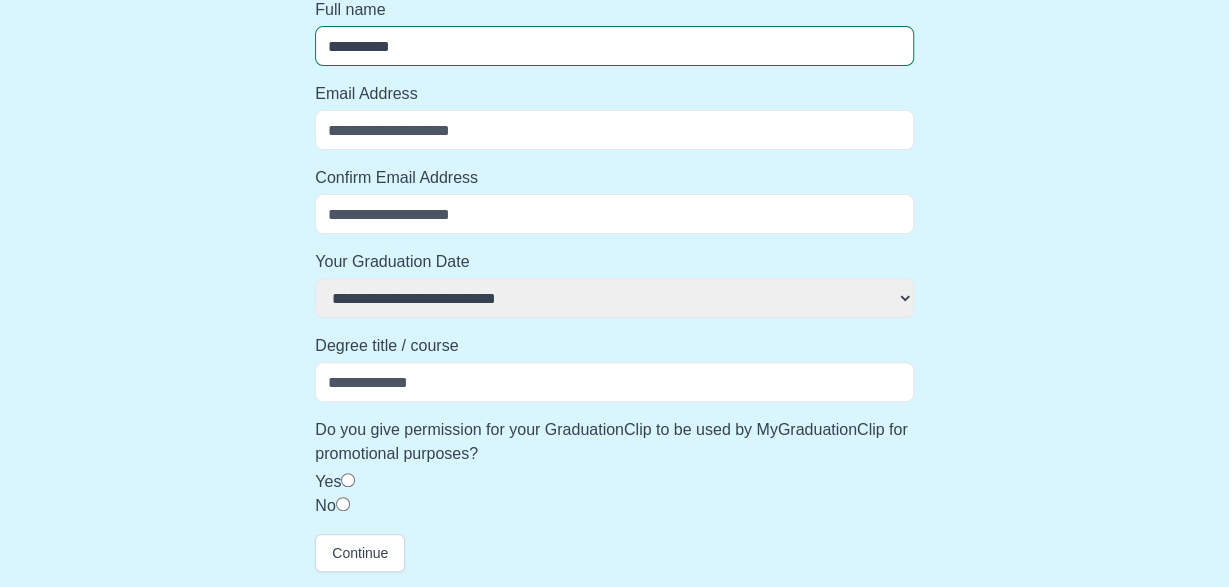 select 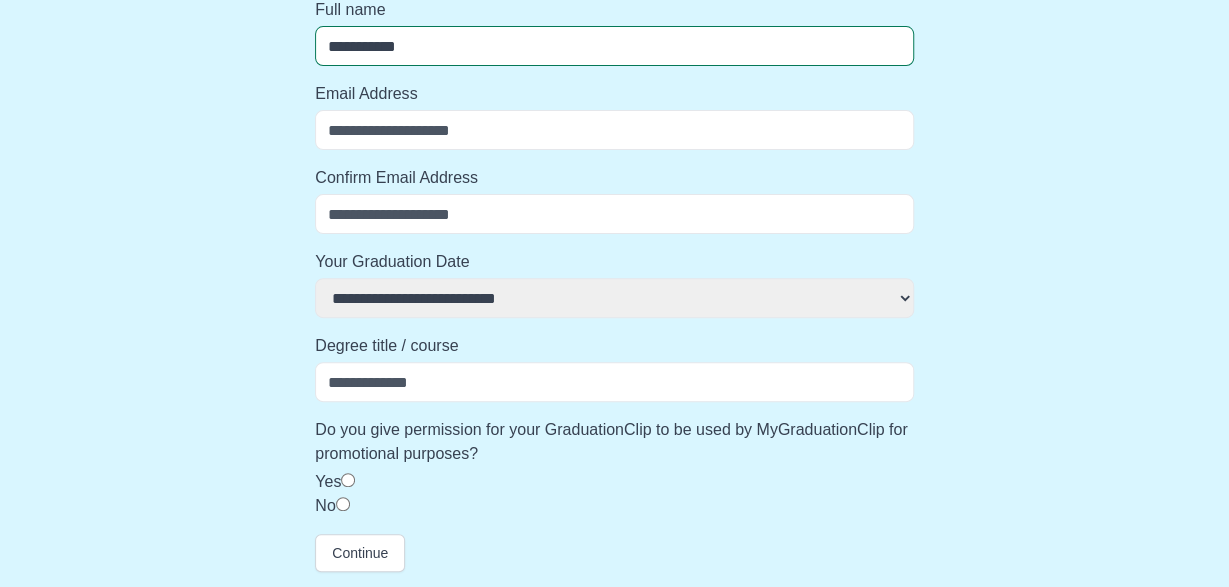 select 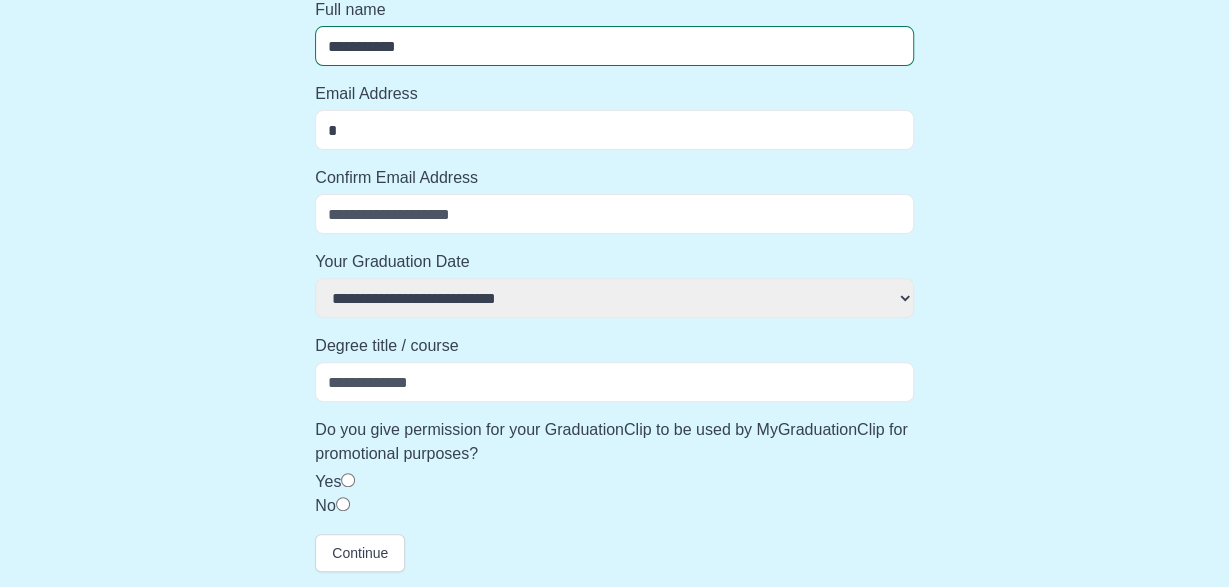 select 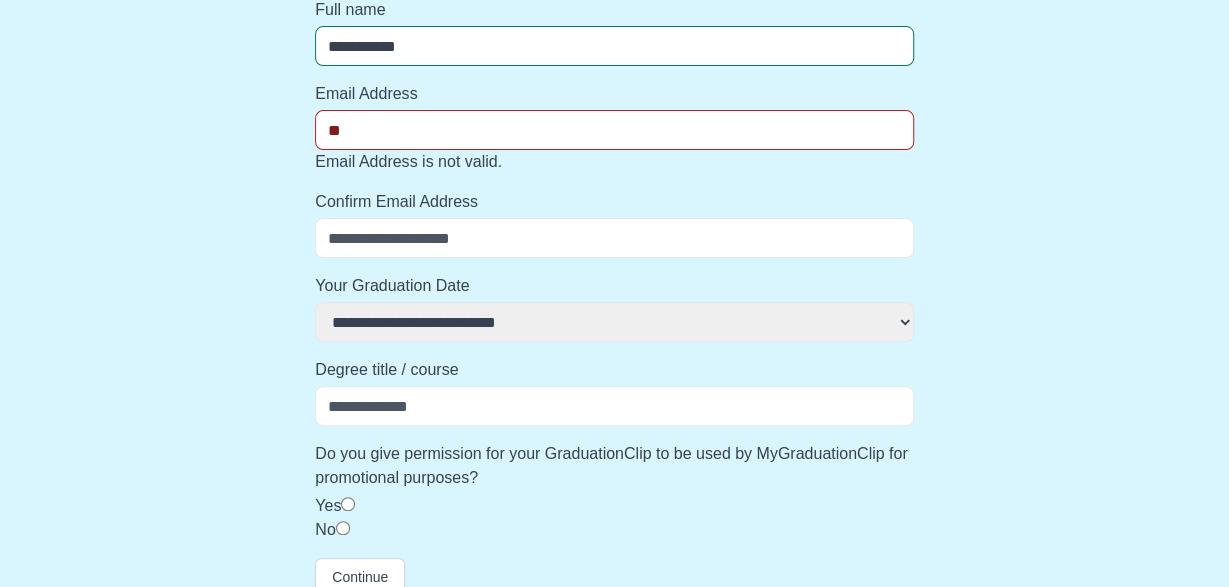 select 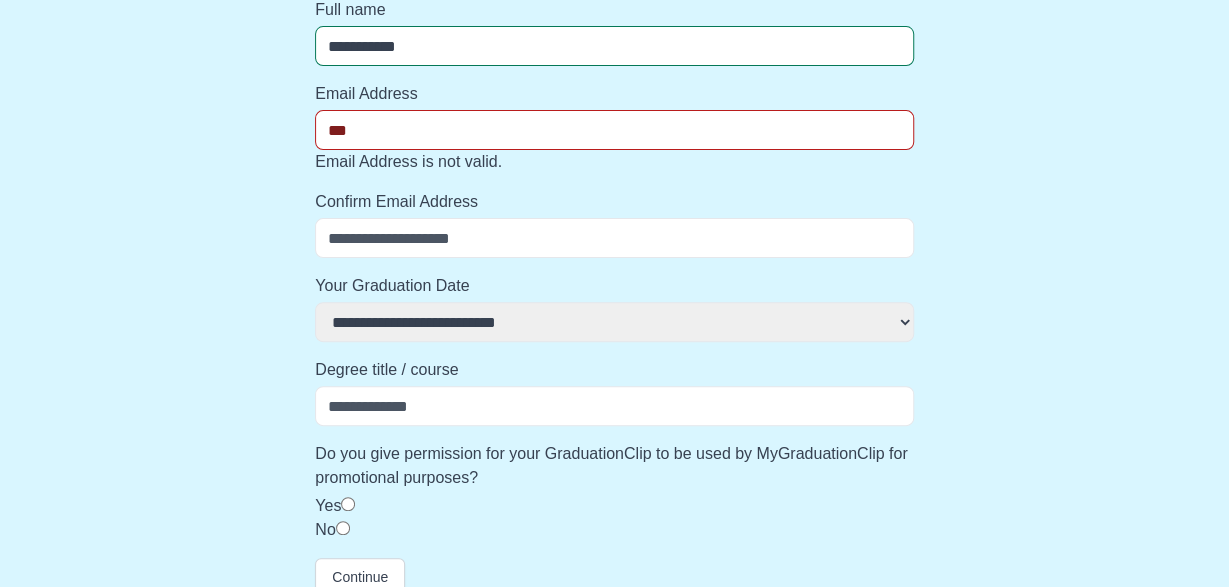select 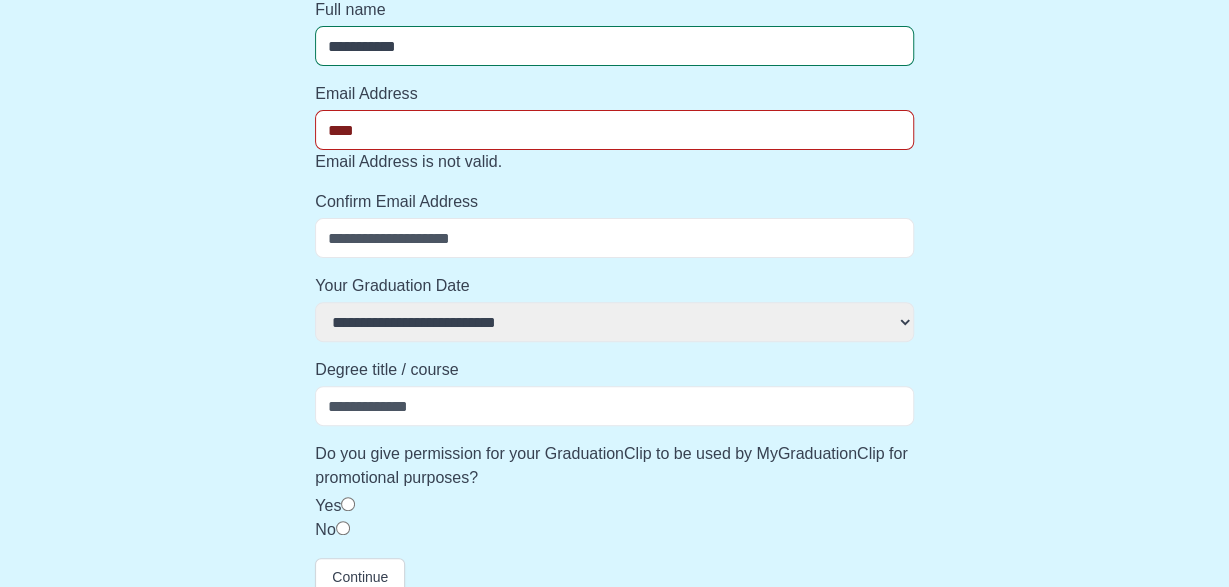 select 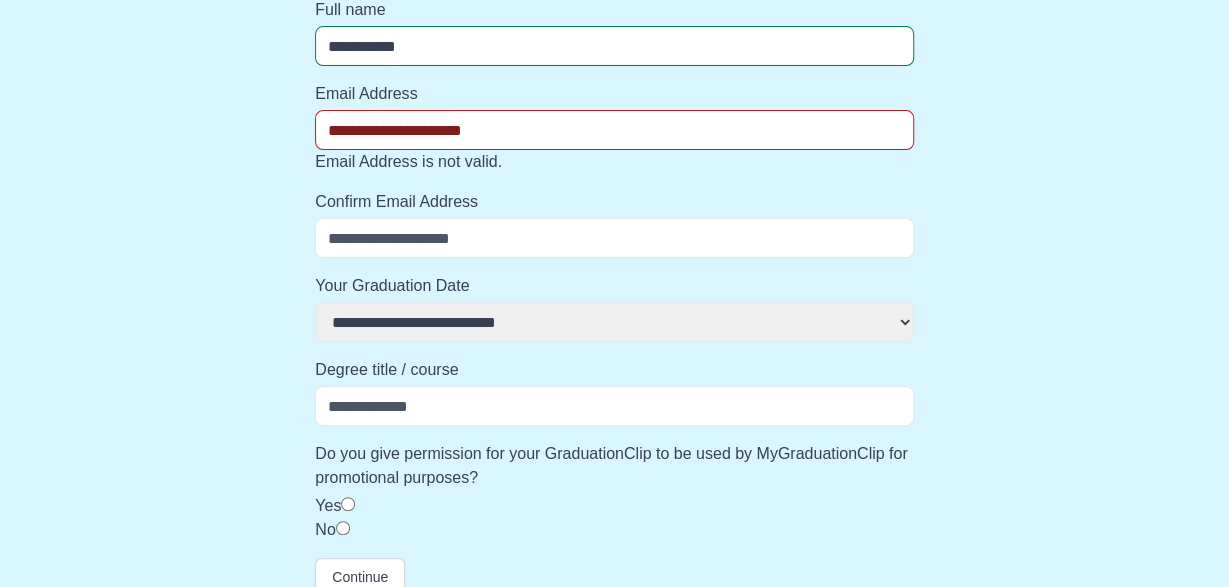 select 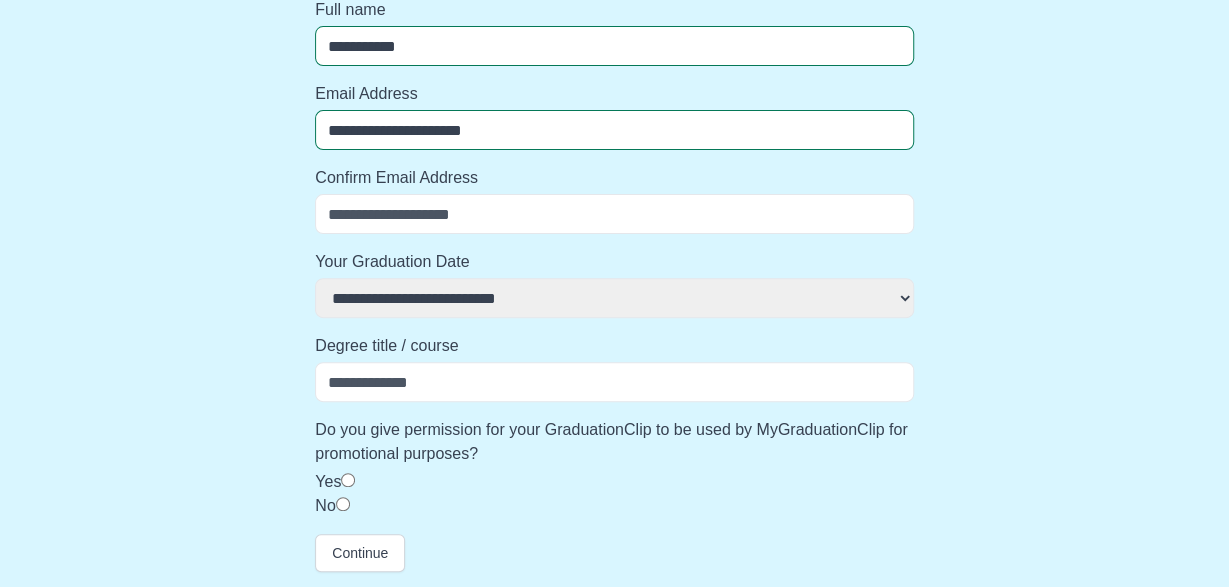 type on "**********" 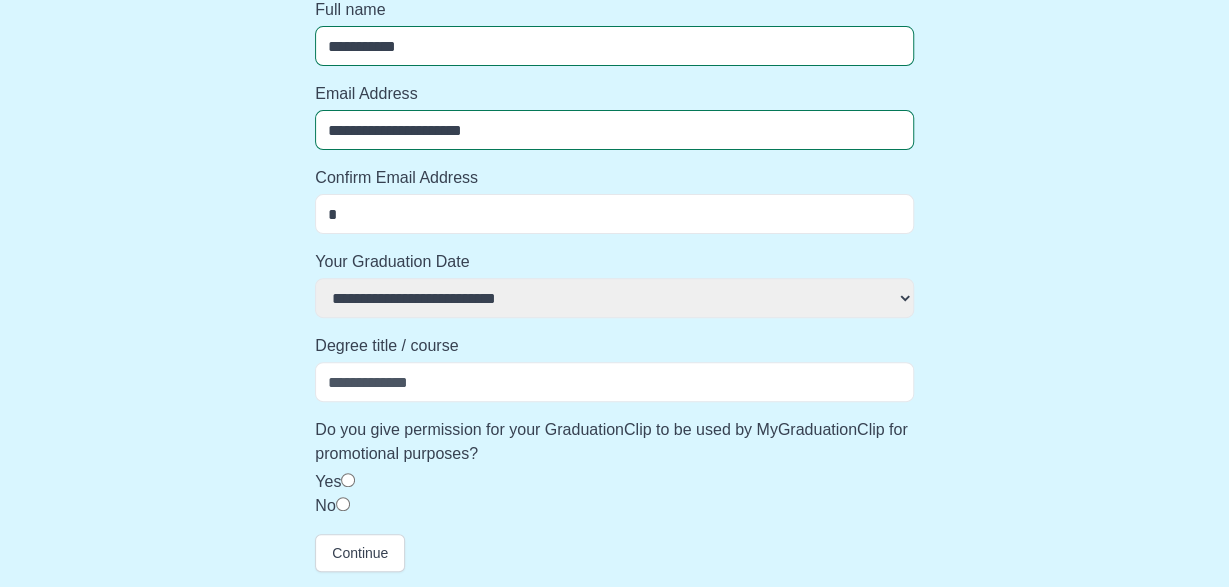 select 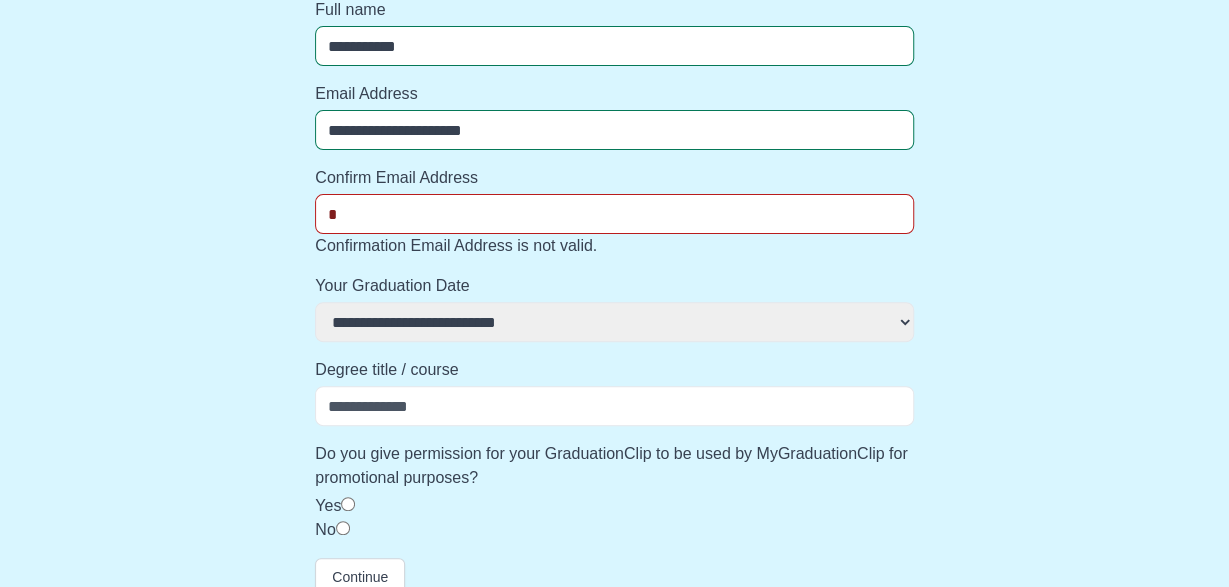 type on "**" 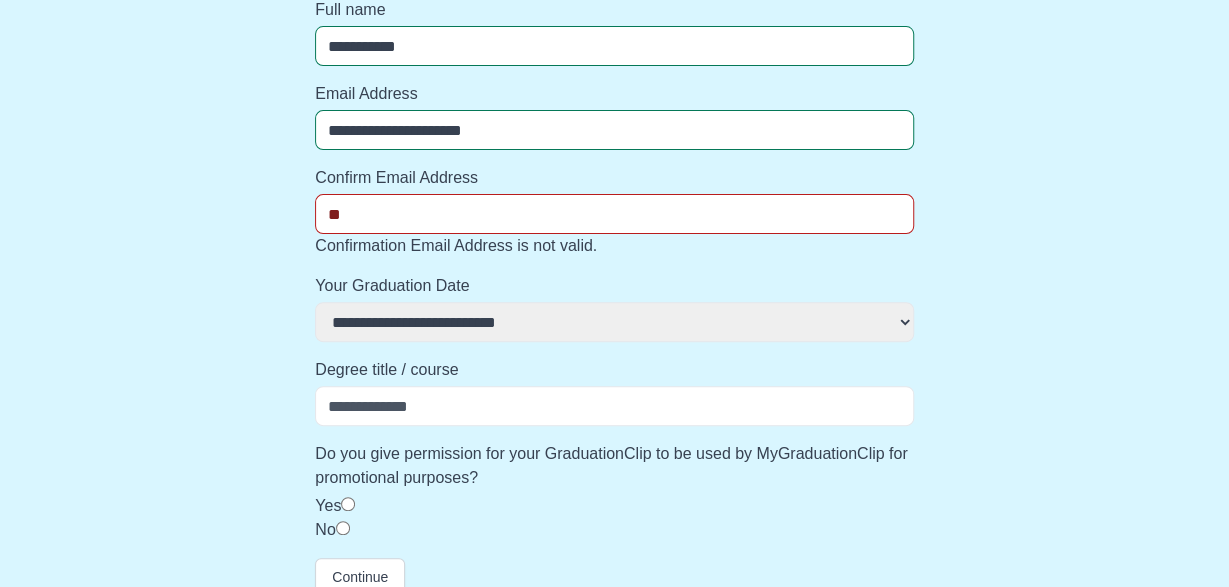 select 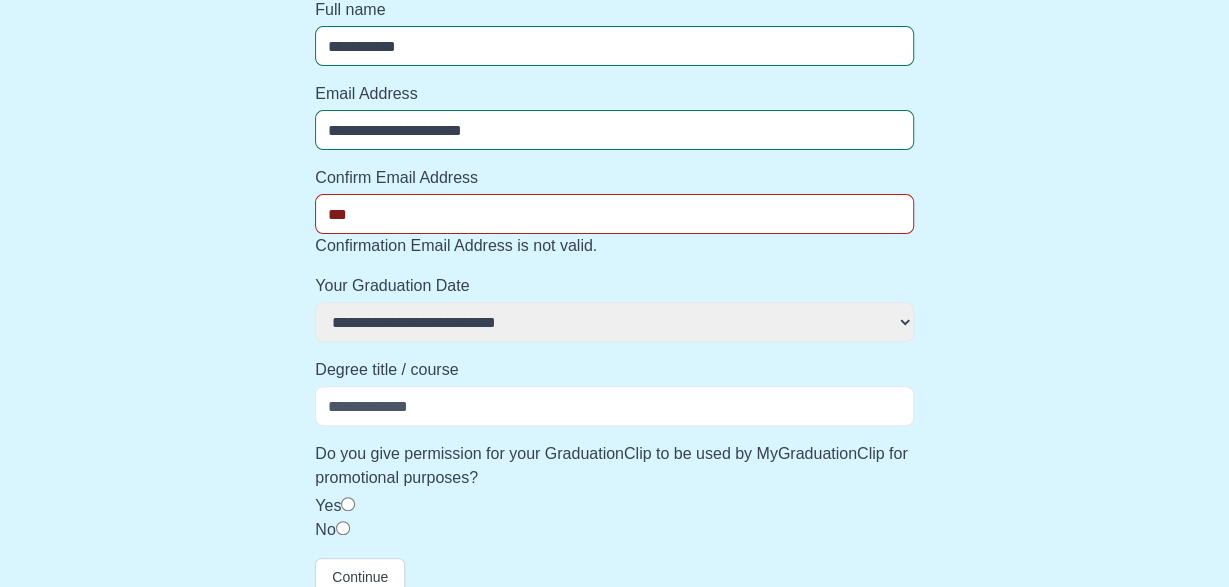 select 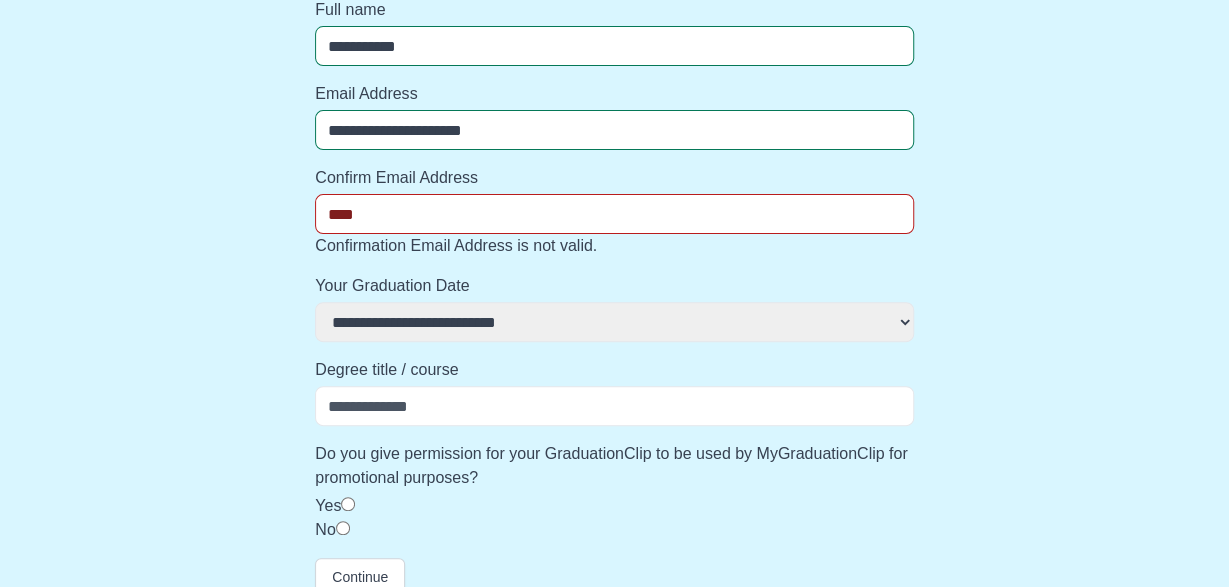 select 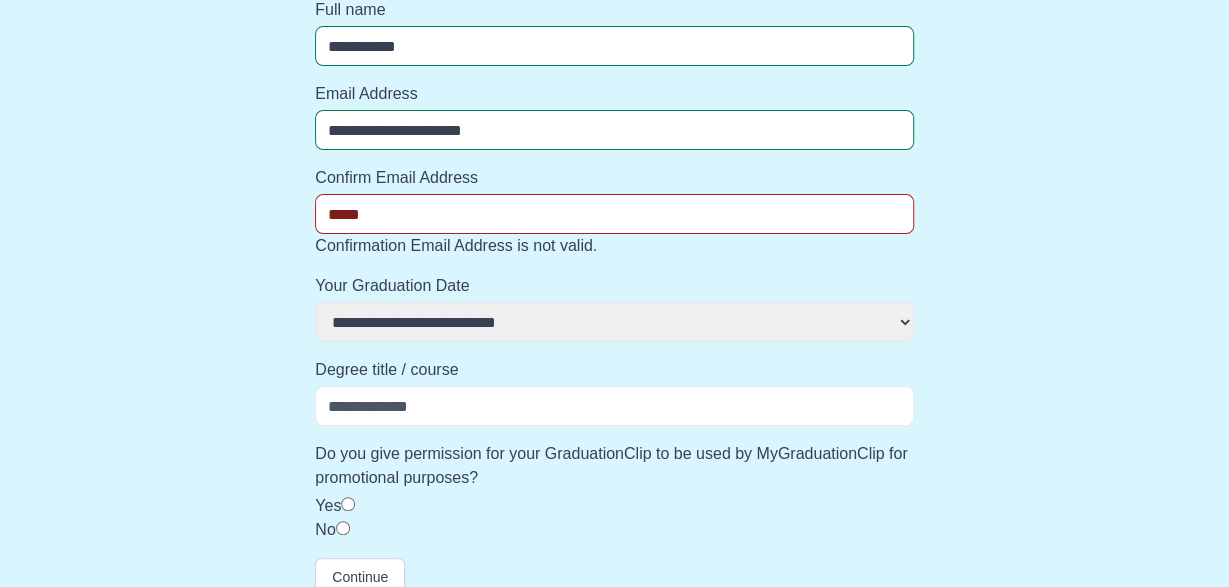select 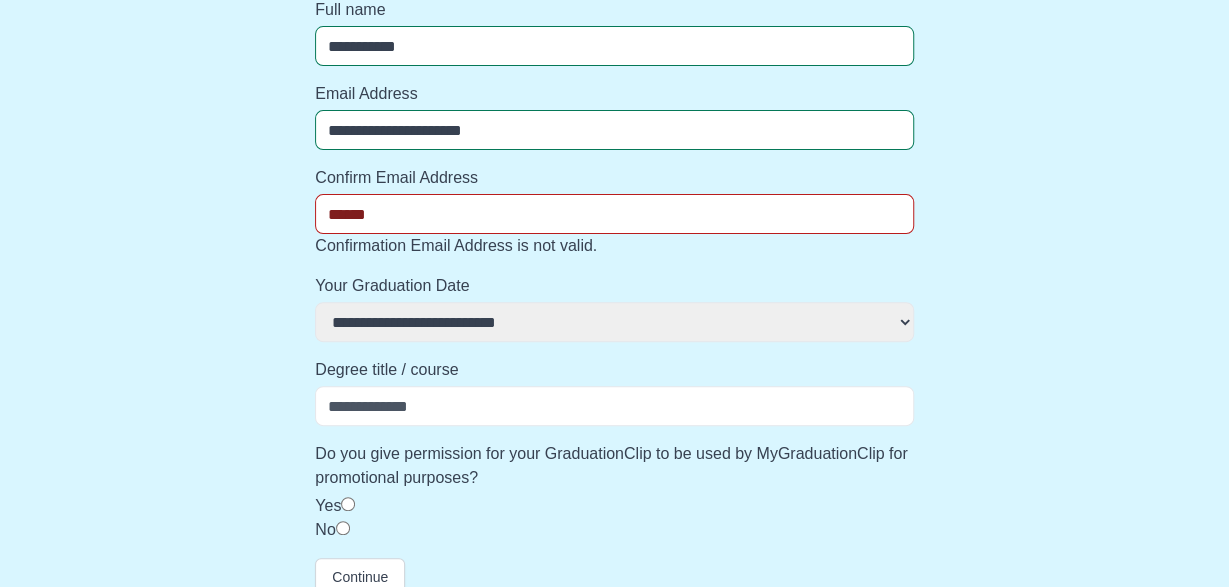 select 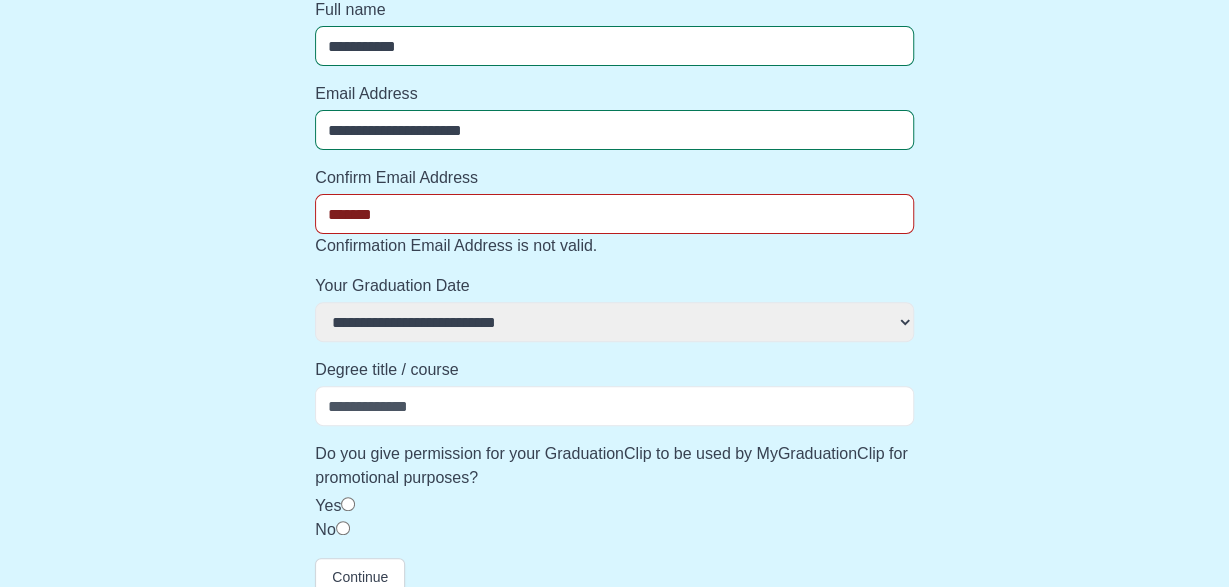 select 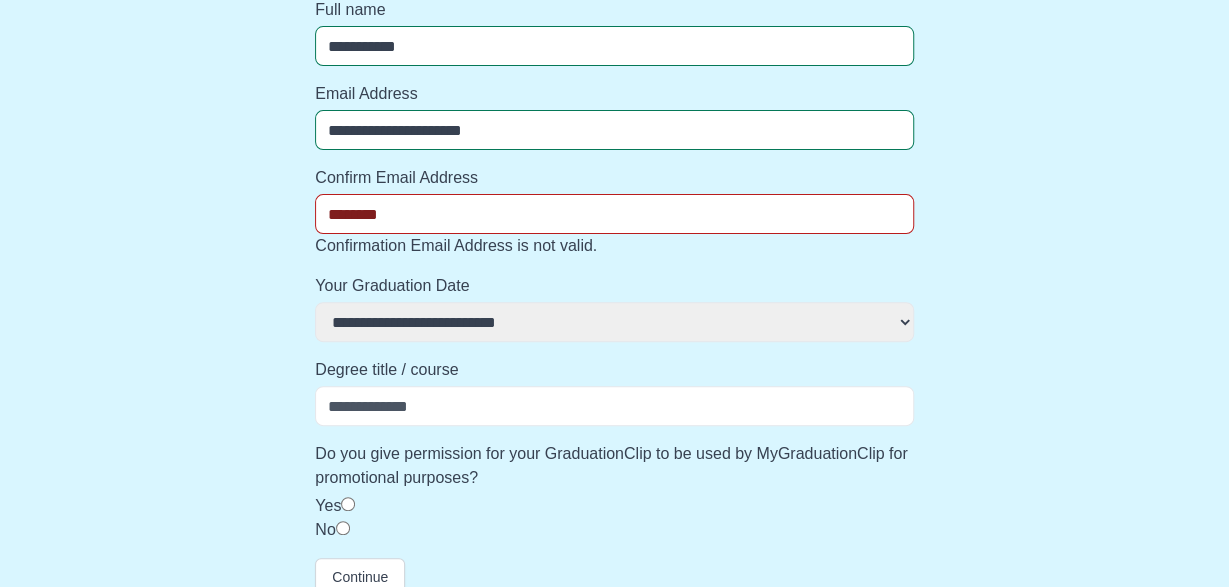 select 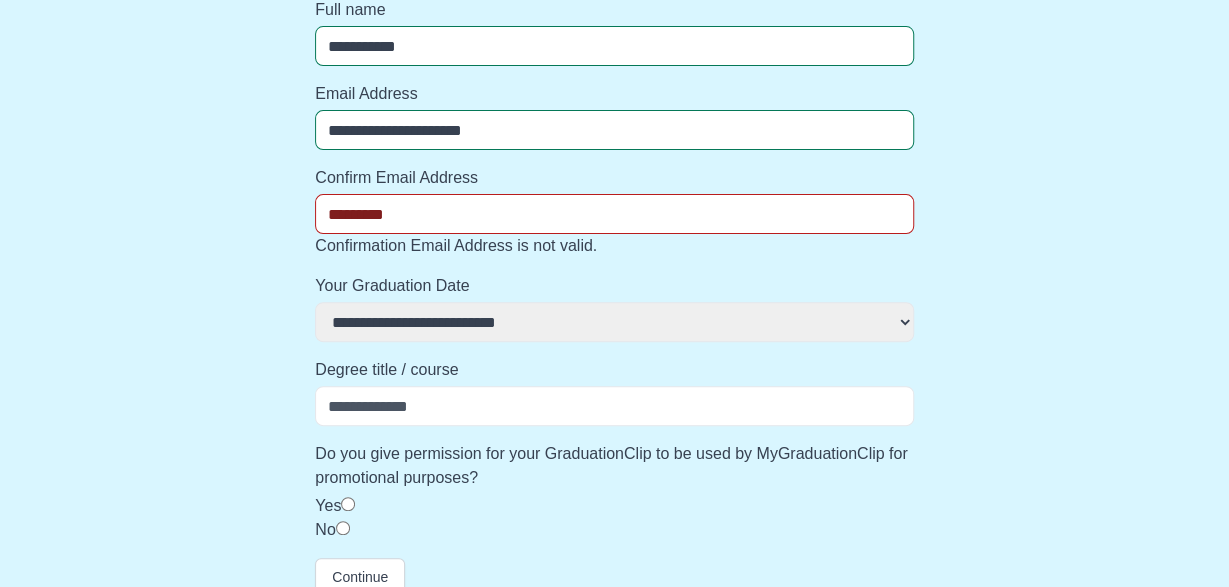 select 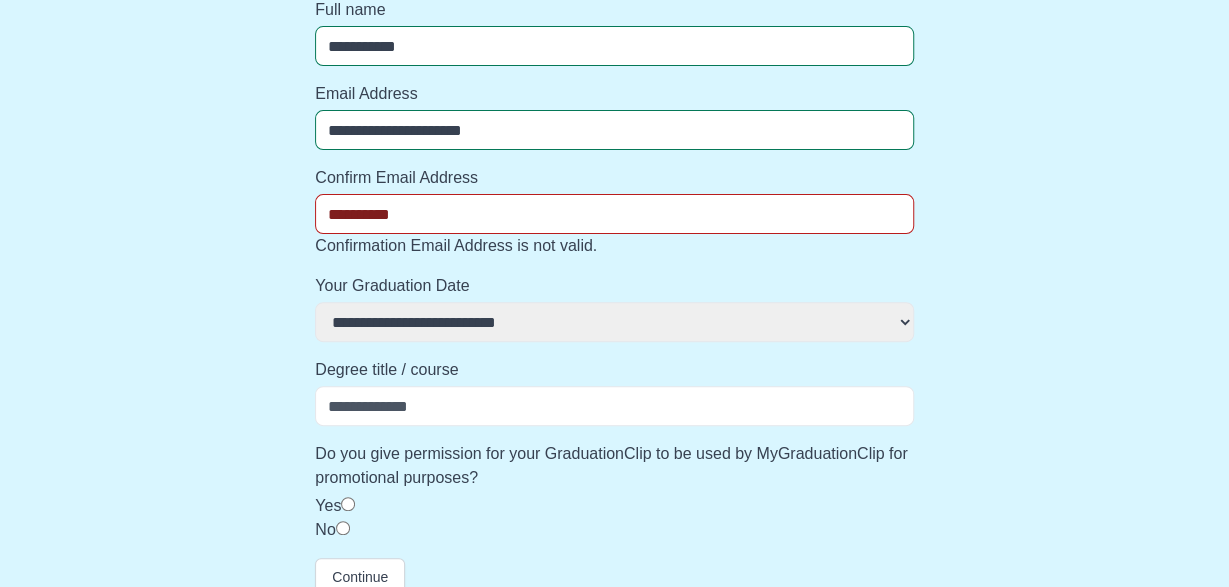 select 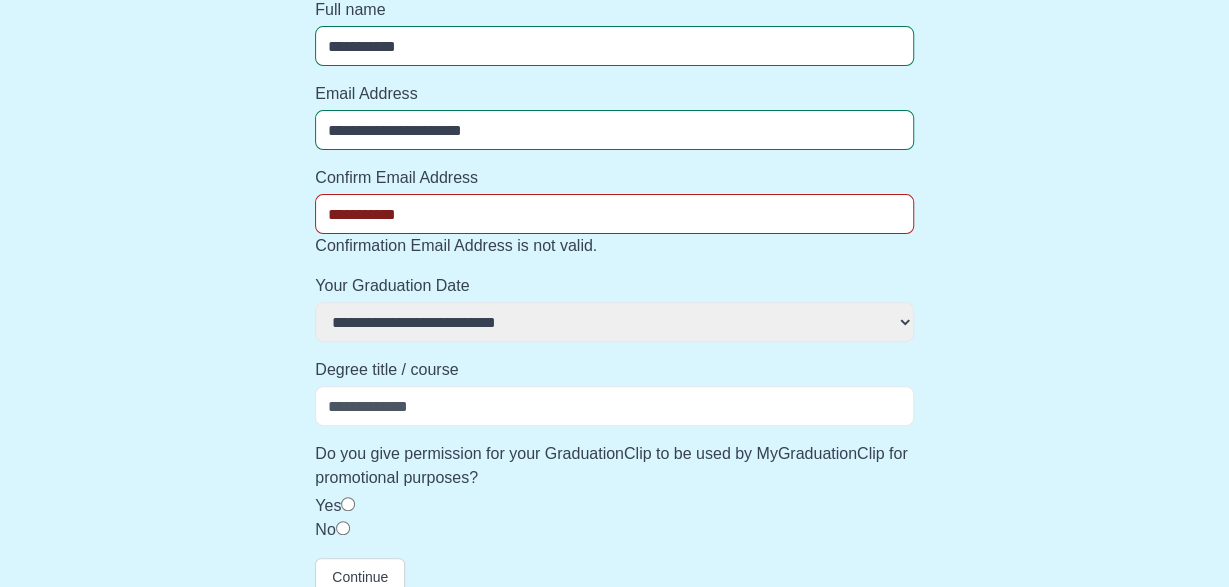 select 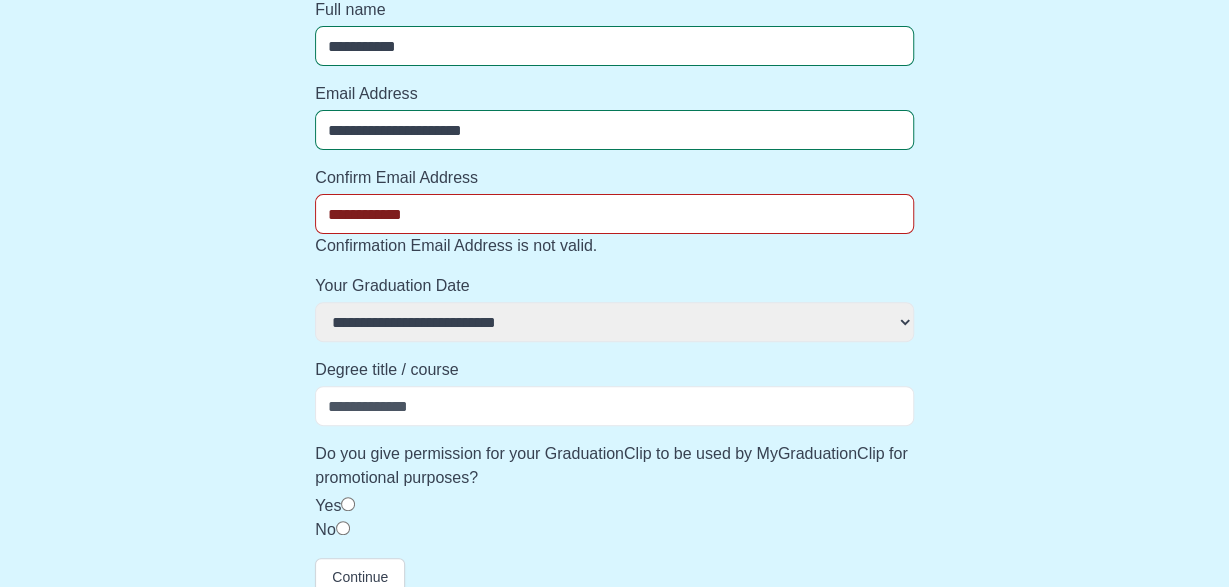 select 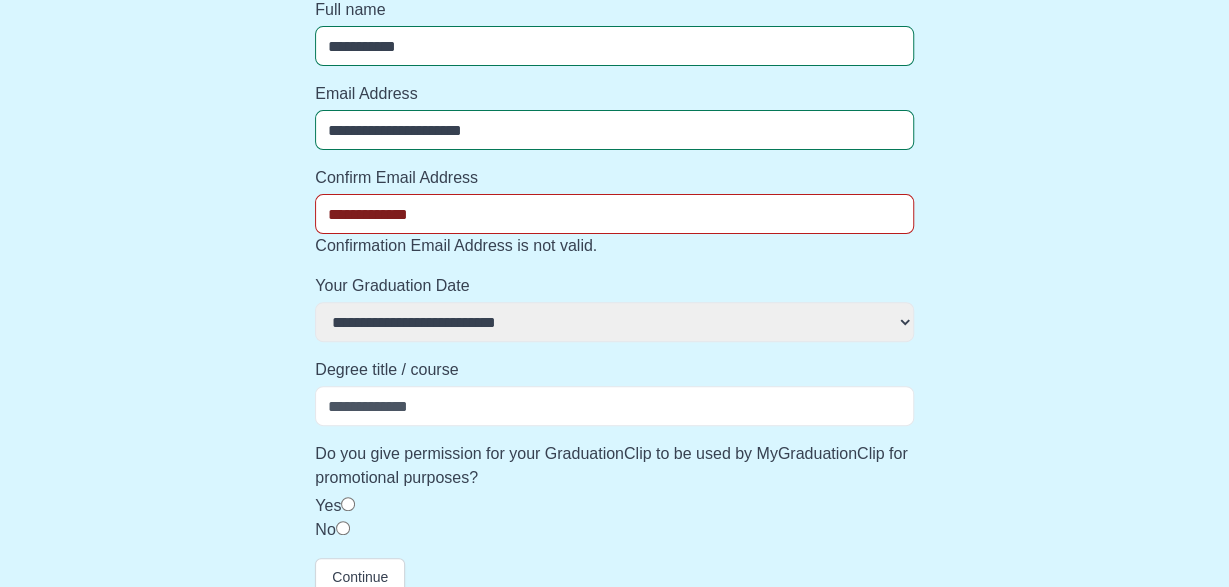 select 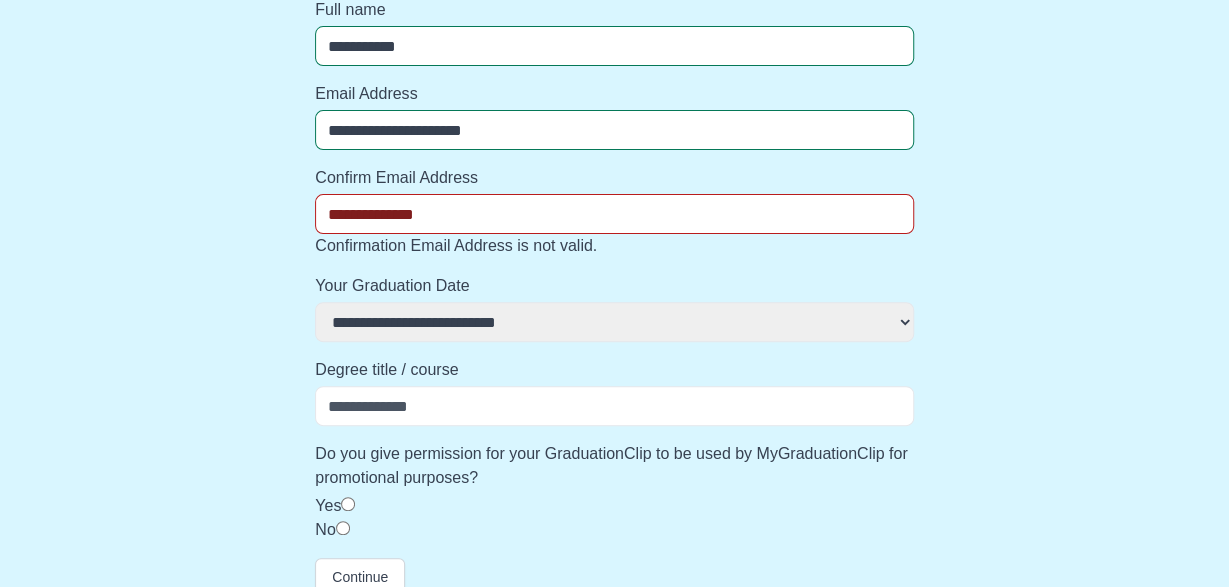 select 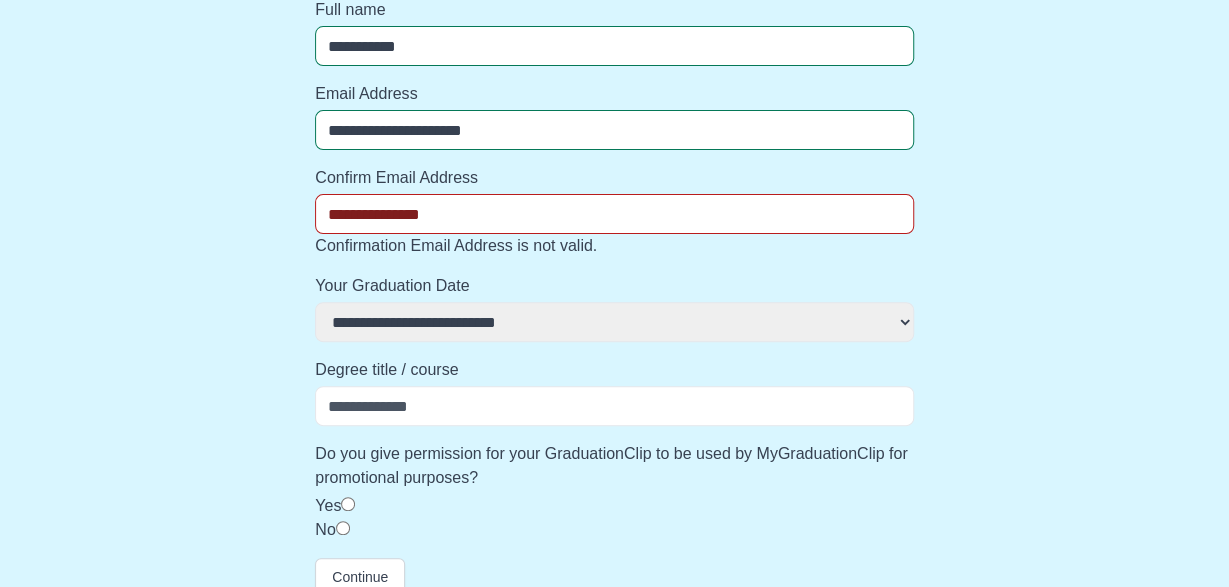 select 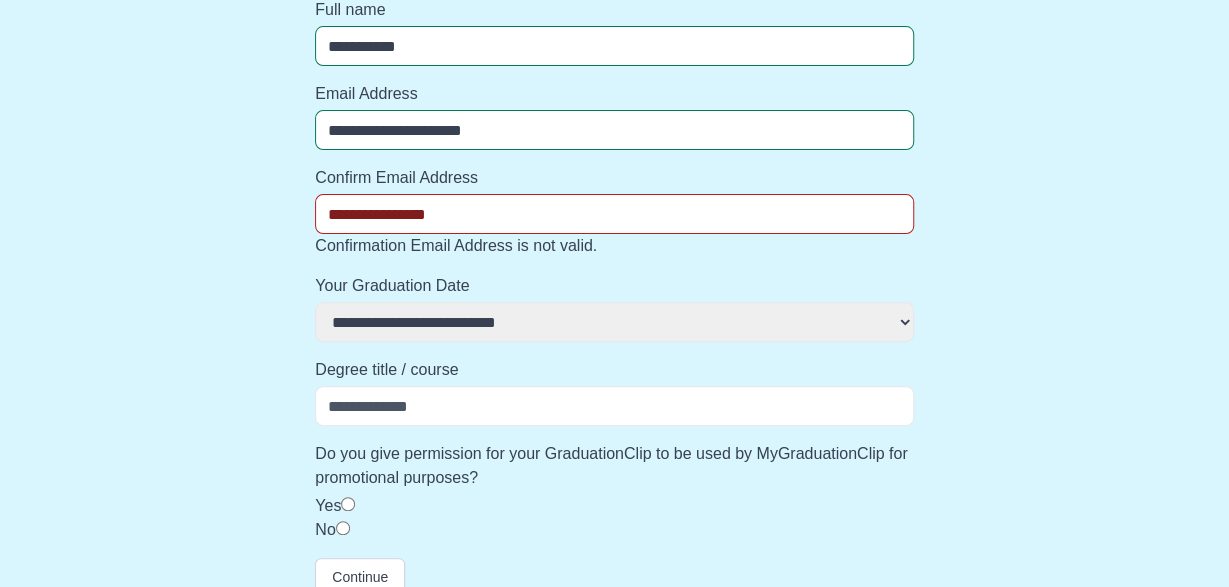 select 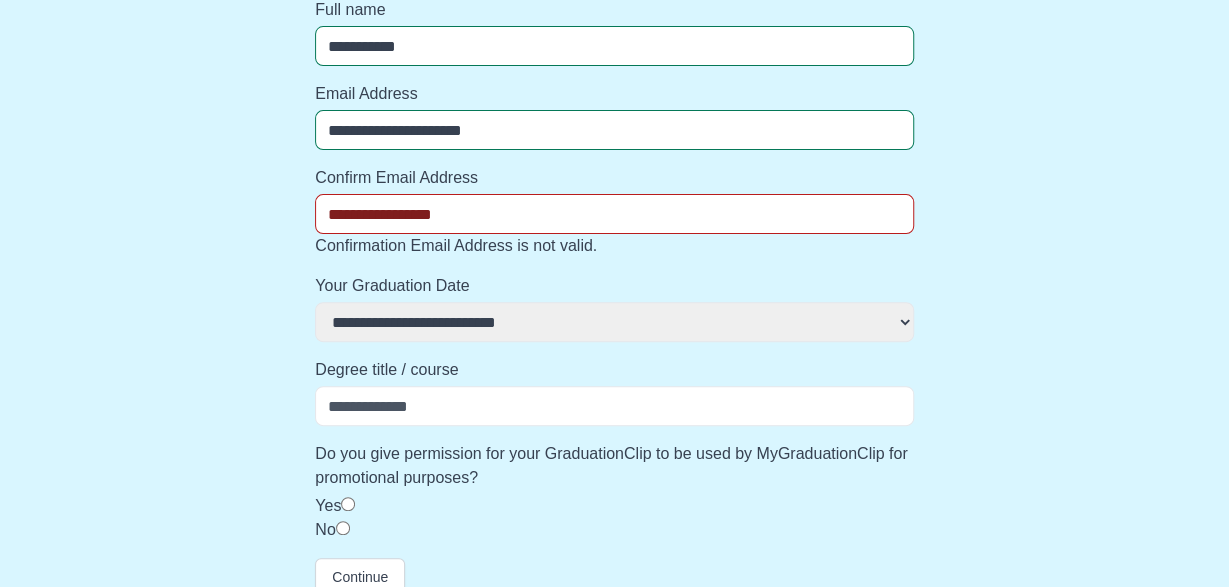 select 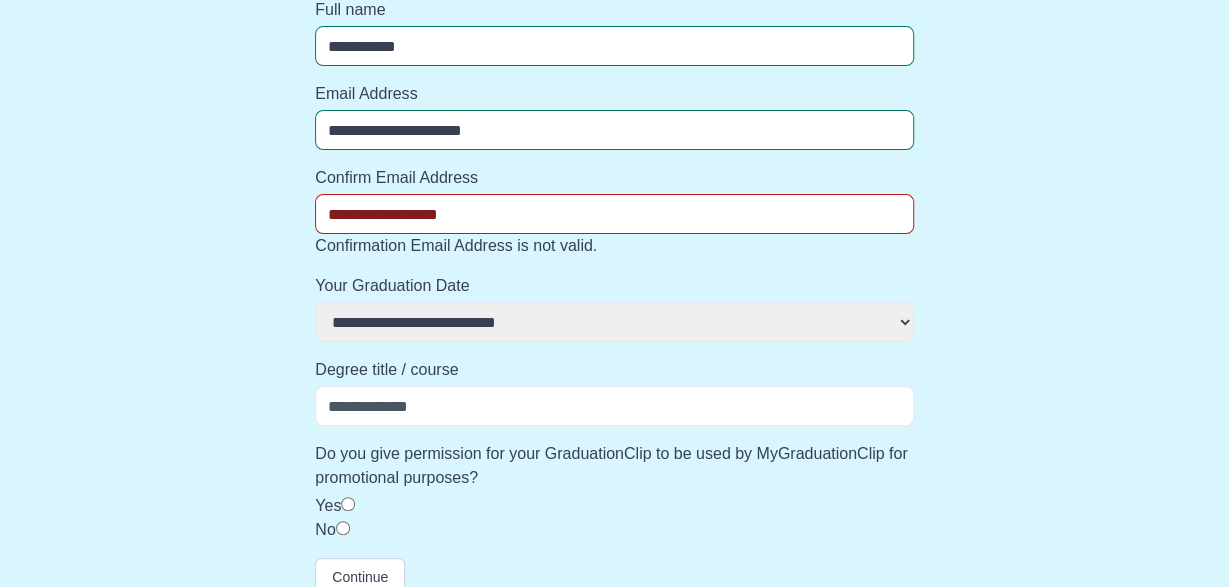 select 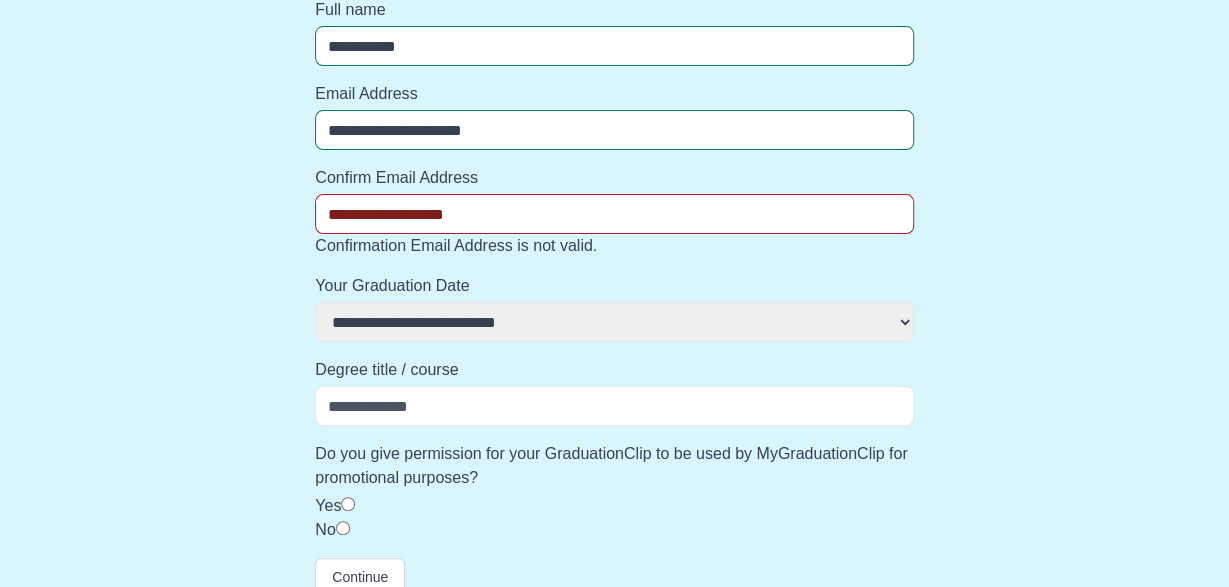 select 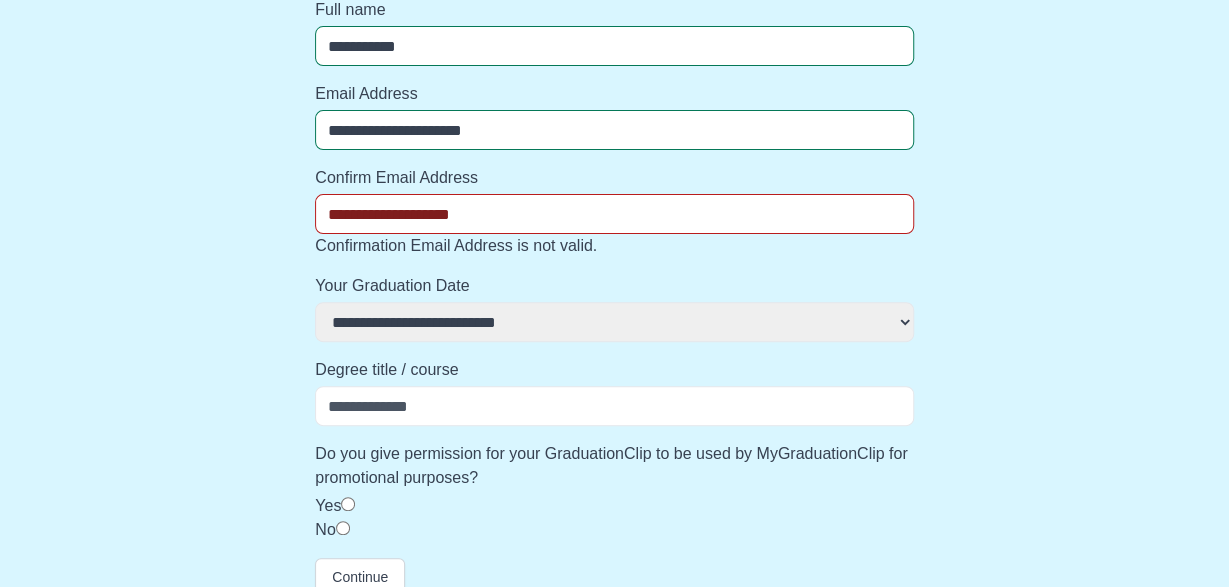 select 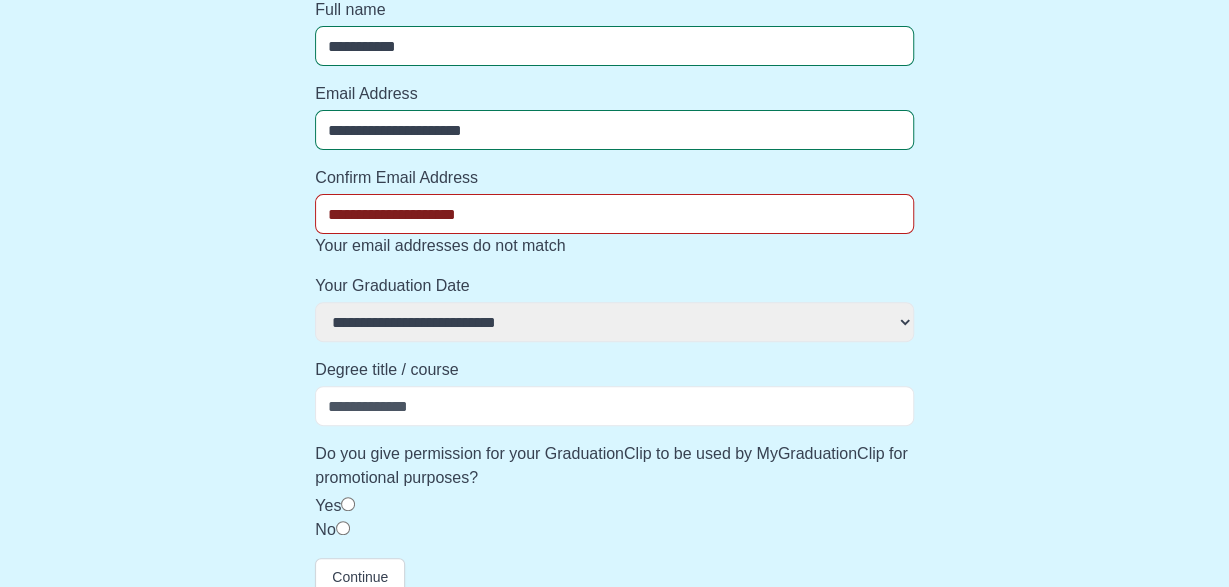 select 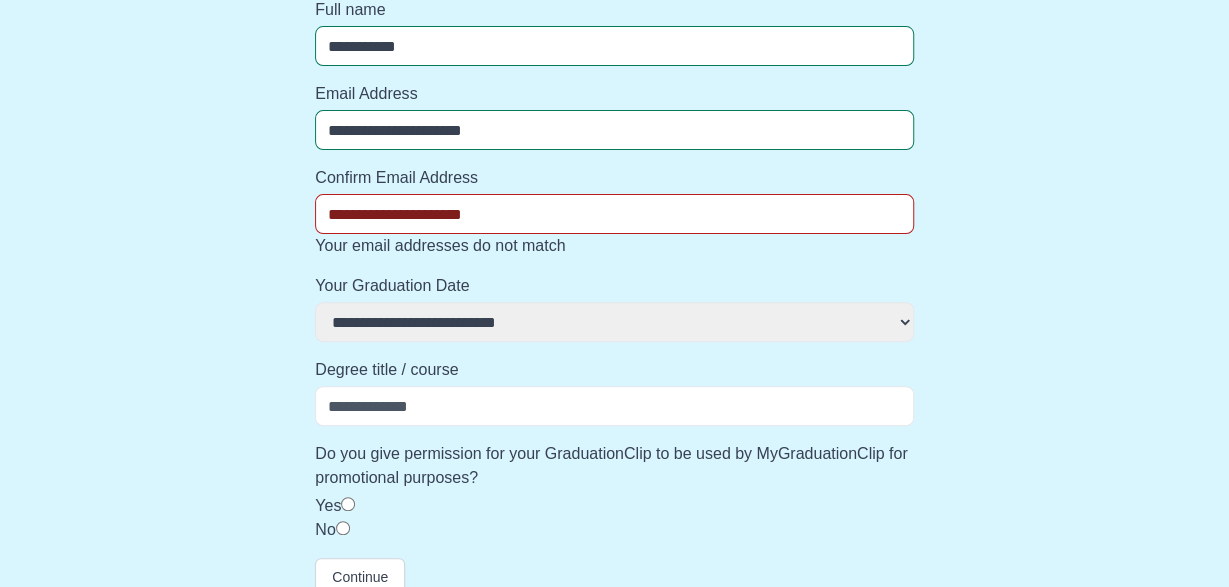 select 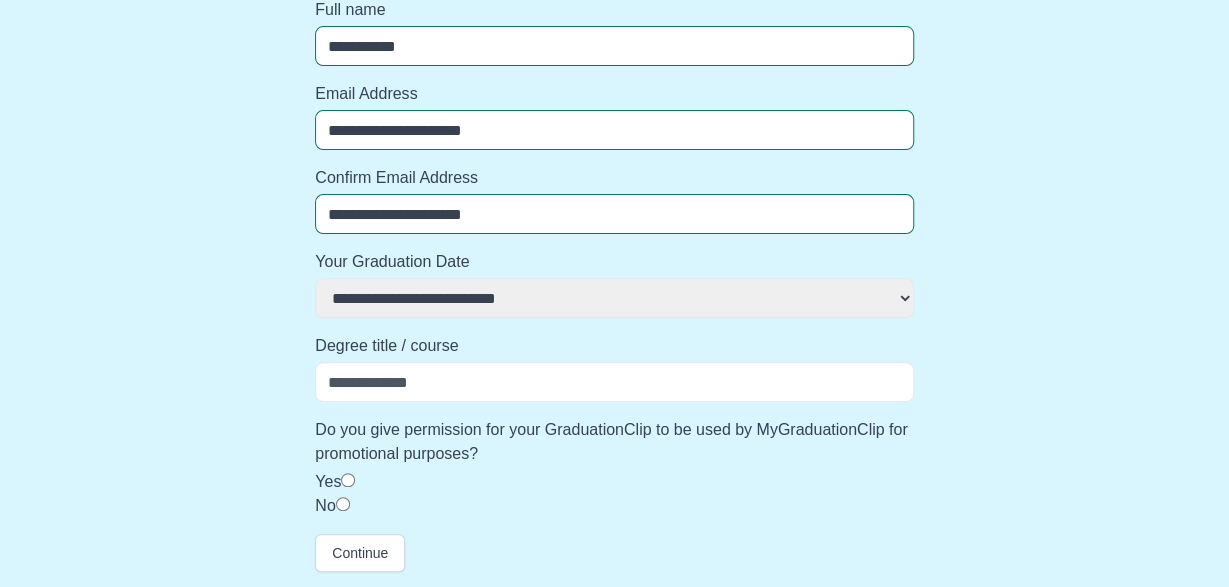 type on "**********" 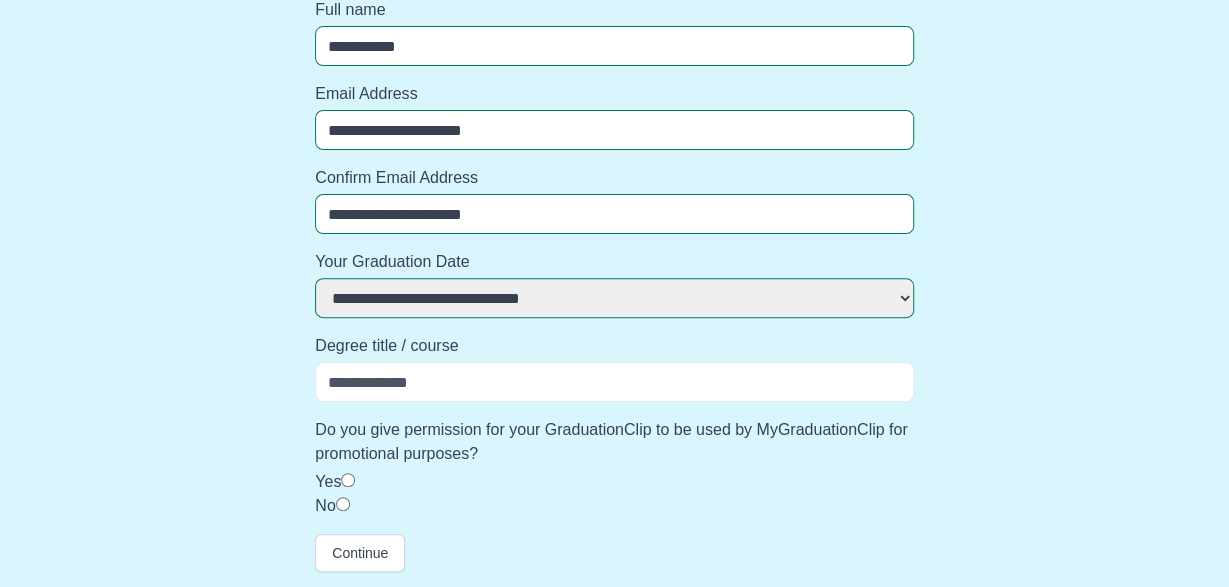click on "Degree title / course" at bounding box center (614, 382) 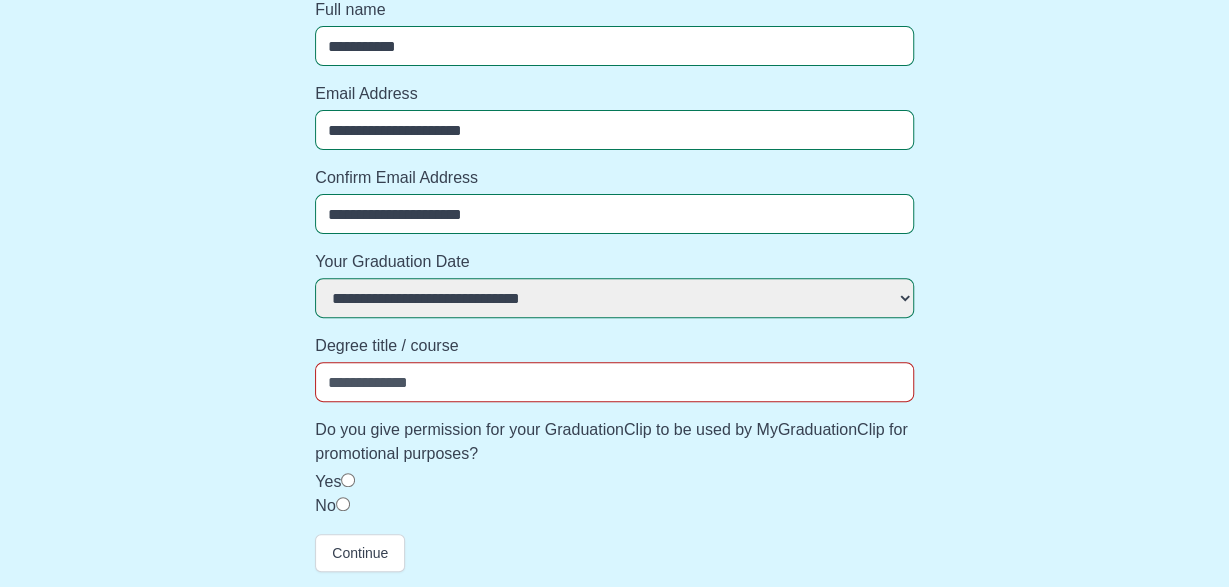 click on "Degree title / course" at bounding box center [614, 382] 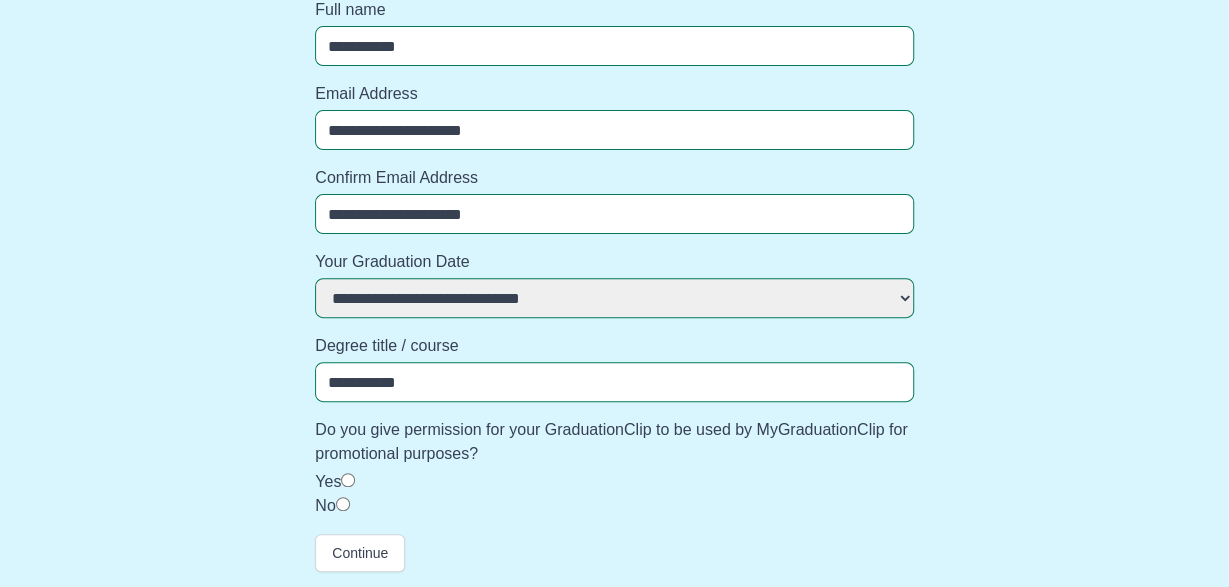 click on "**********" at bounding box center [614, 382] 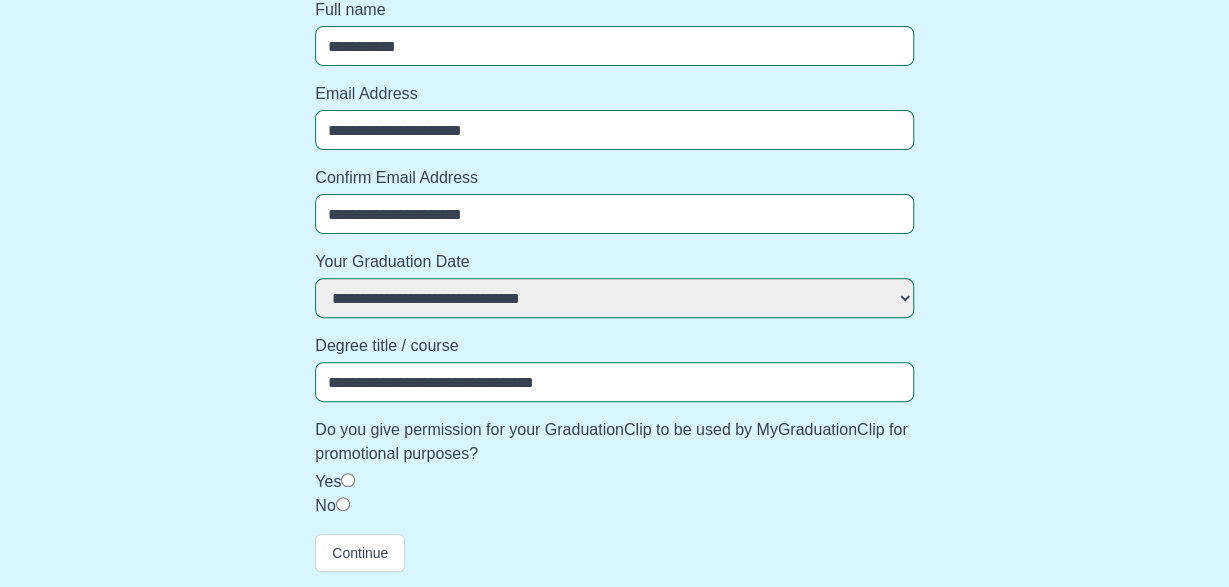 type on "**********" 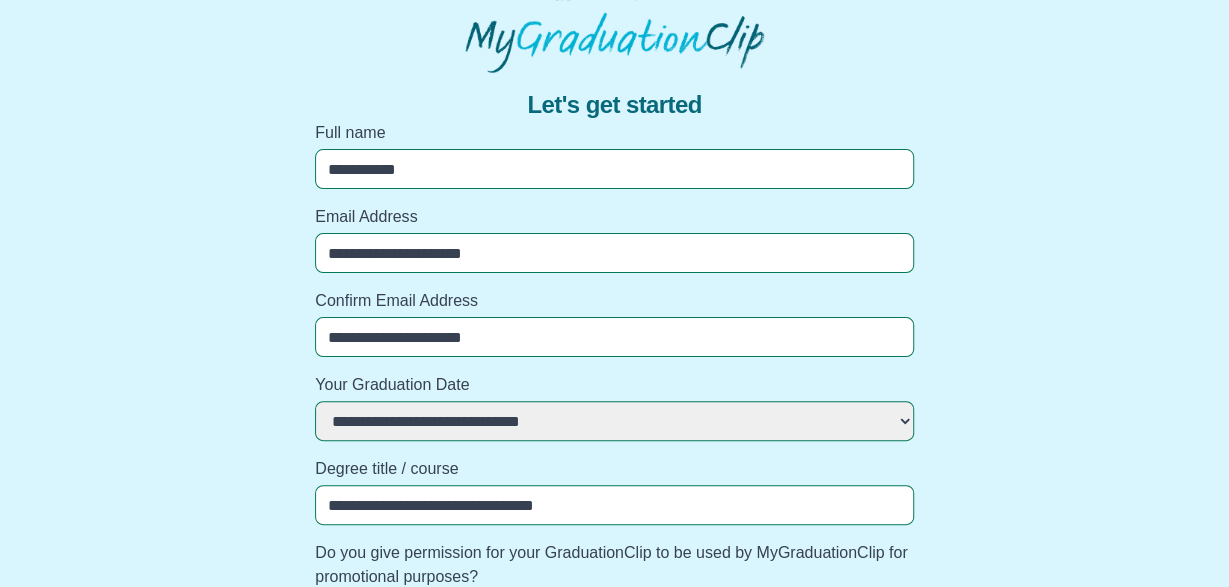 scroll, scrollTop: 196, scrollLeft: 0, axis: vertical 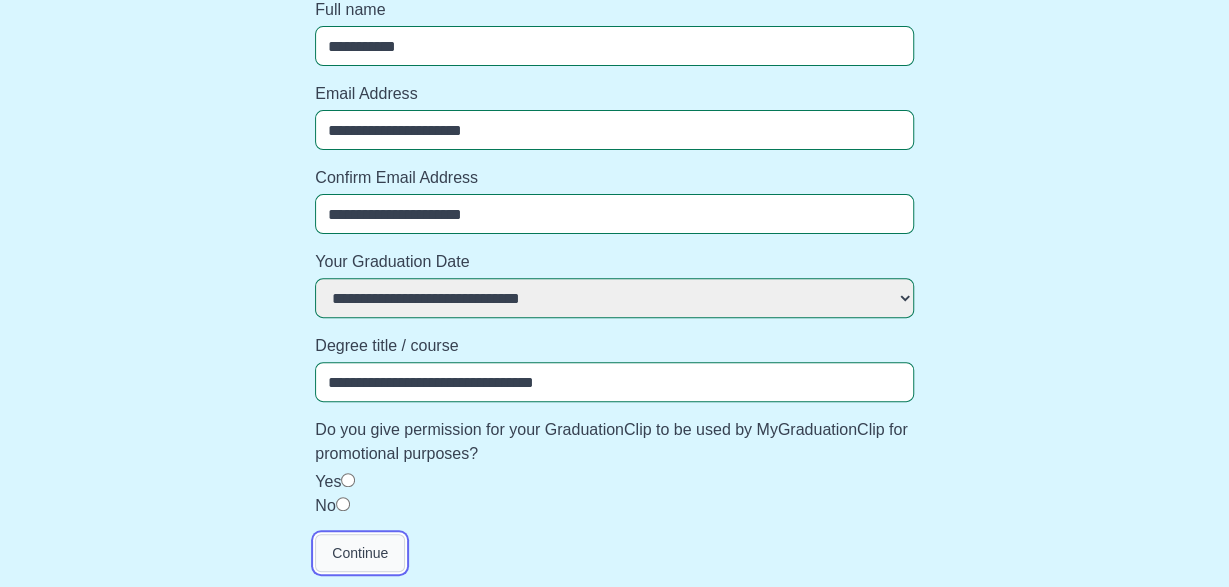 click on "Continue" at bounding box center (360, 553) 